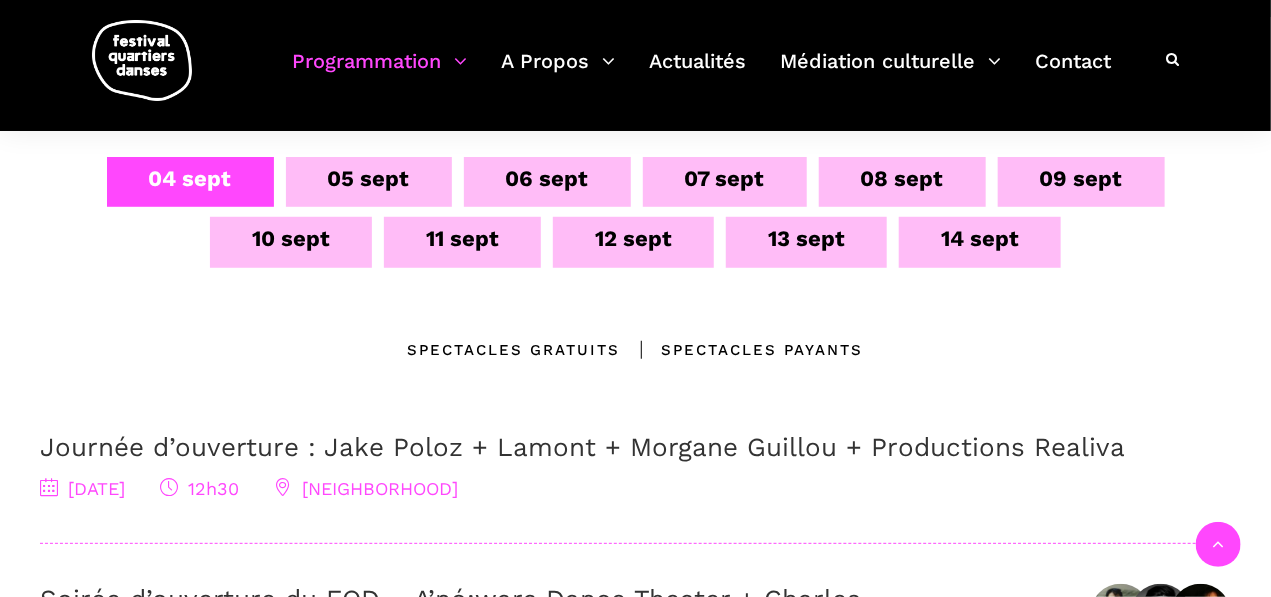 scroll, scrollTop: 441, scrollLeft: 0, axis: vertical 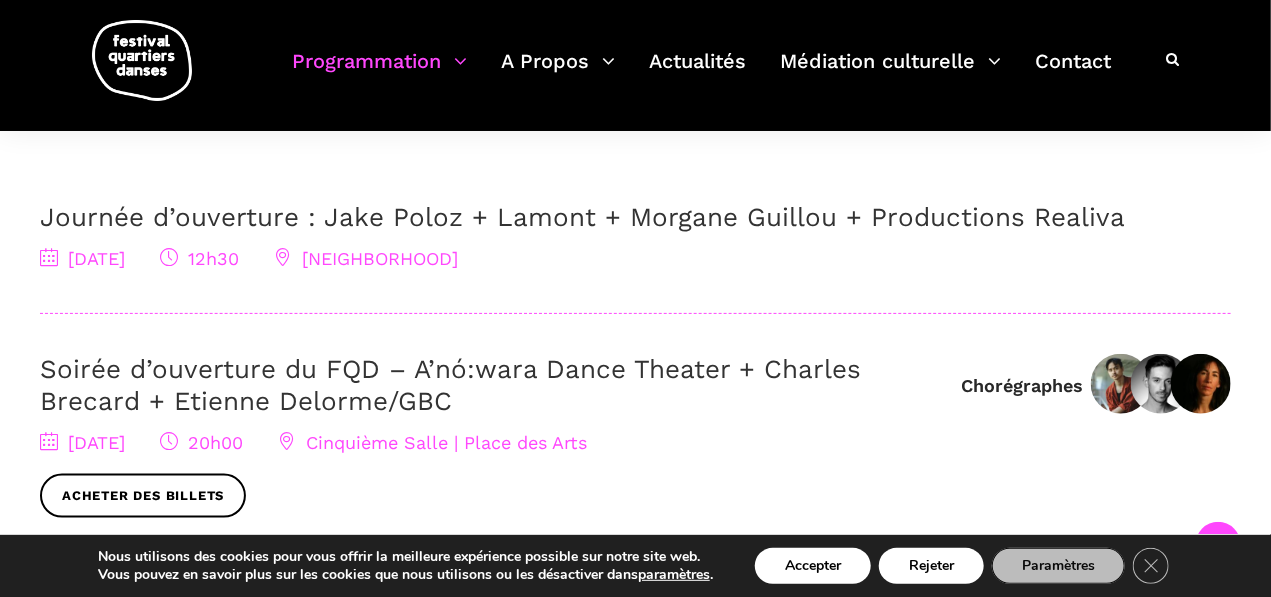 click on "[DATE]" at bounding box center [82, 258] 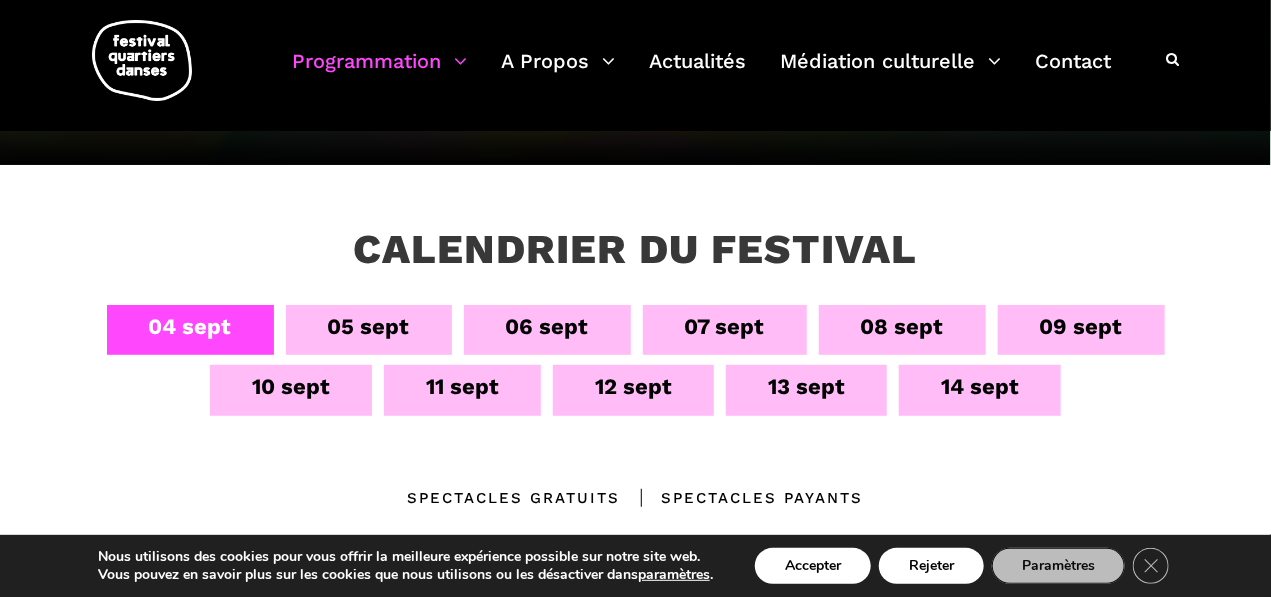 scroll, scrollTop: 280, scrollLeft: 0, axis: vertical 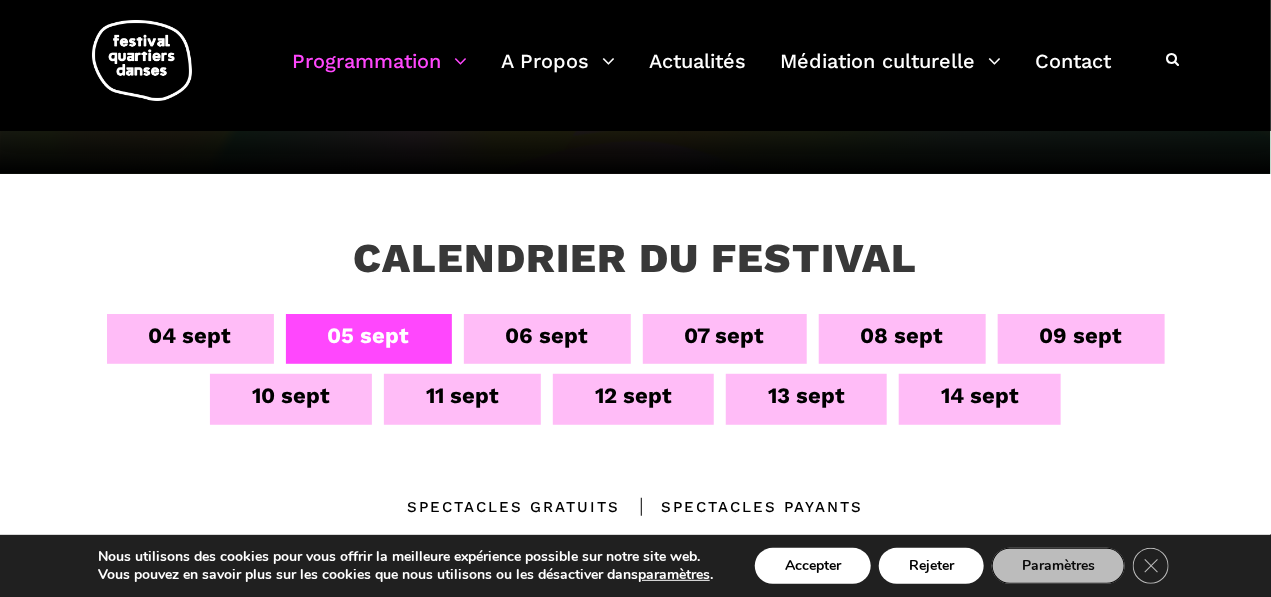 click on "04 sept" at bounding box center (190, 339) 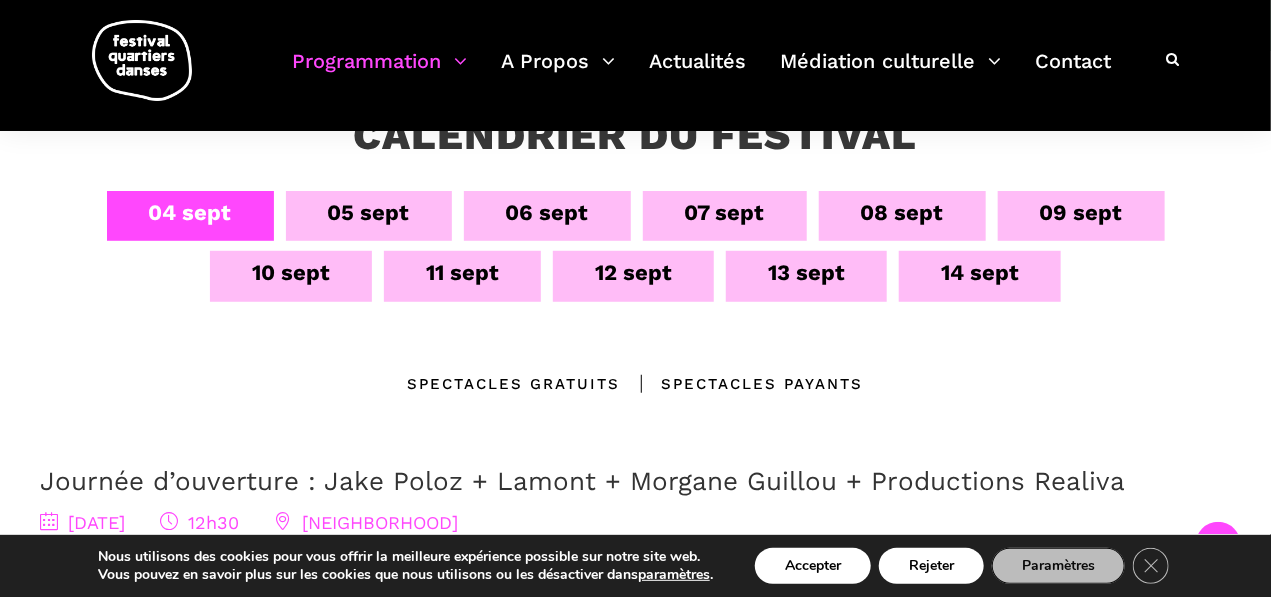 scroll, scrollTop: 399, scrollLeft: 0, axis: vertical 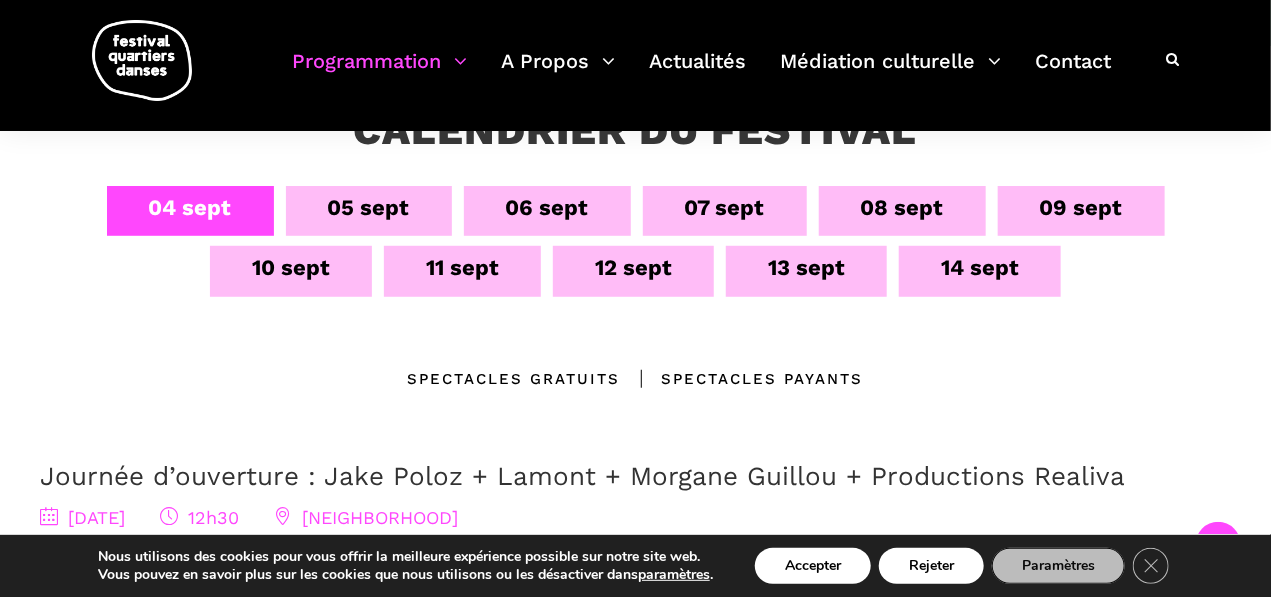 click on "Spectacles Payants" at bounding box center (742, 379) 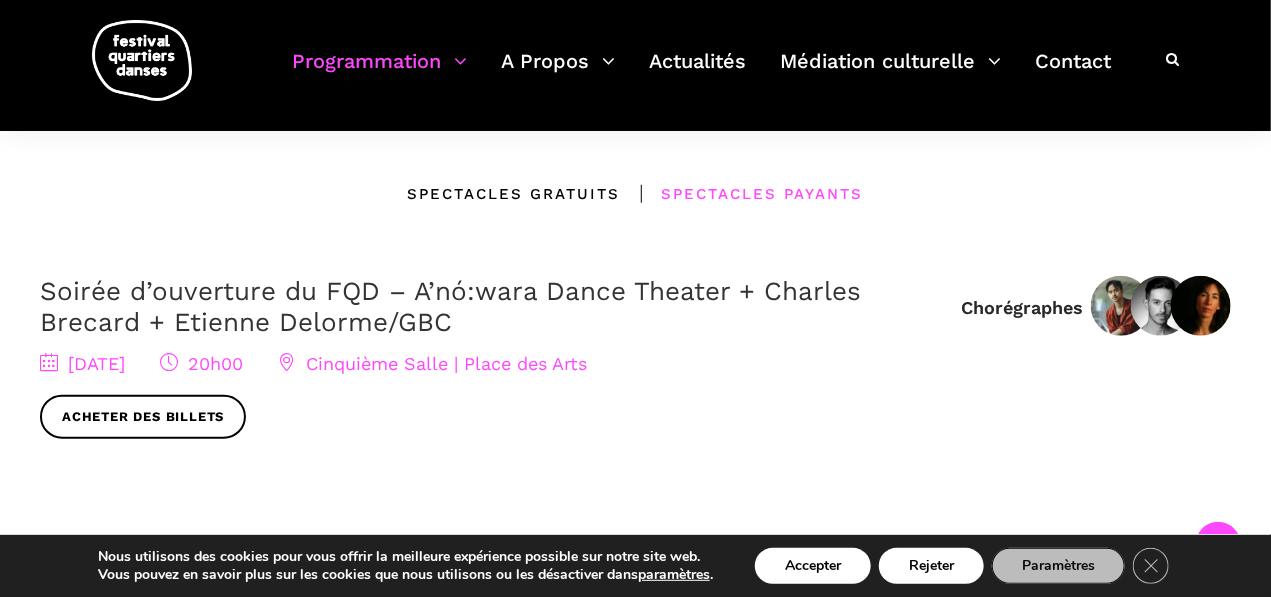 scroll, scrollTop: 585, scrollLeft: 0, axis: vertical 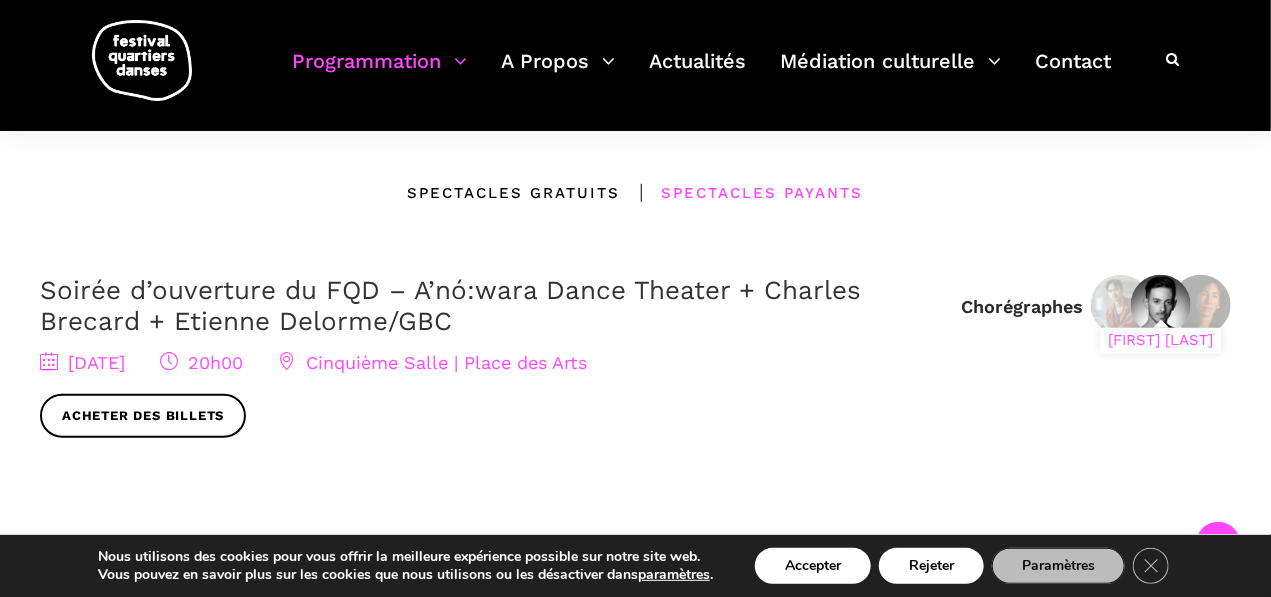 click at bounding box center [1161, 305] 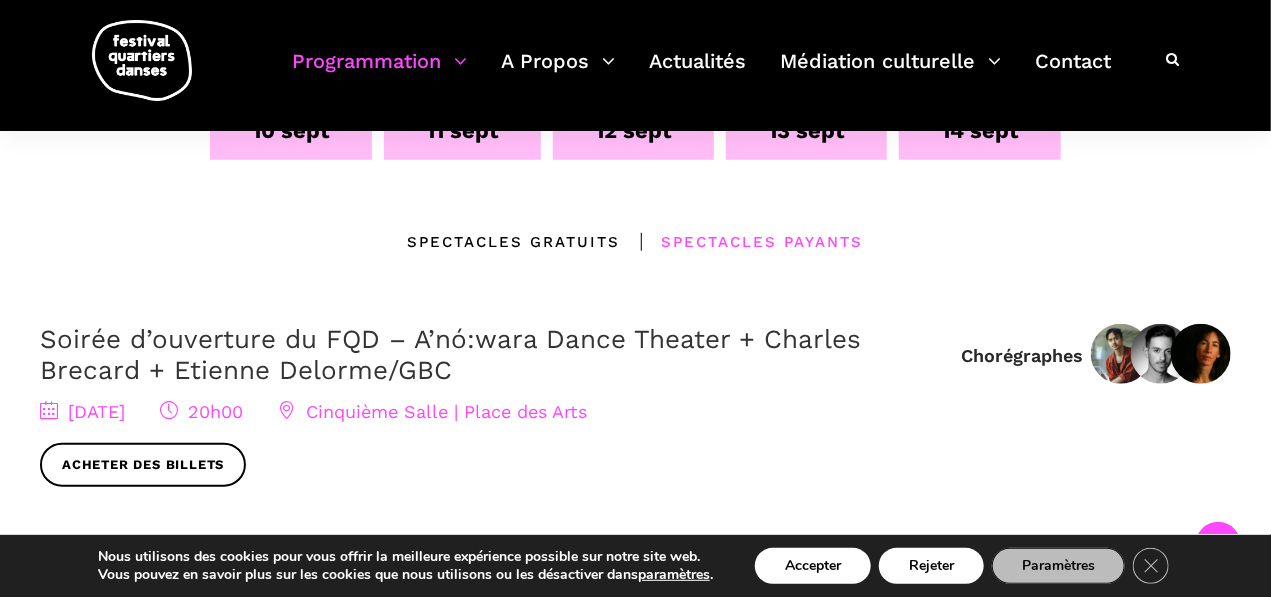 scroll, scrollTop: 528, scrollLeft: 0, axis: vertical 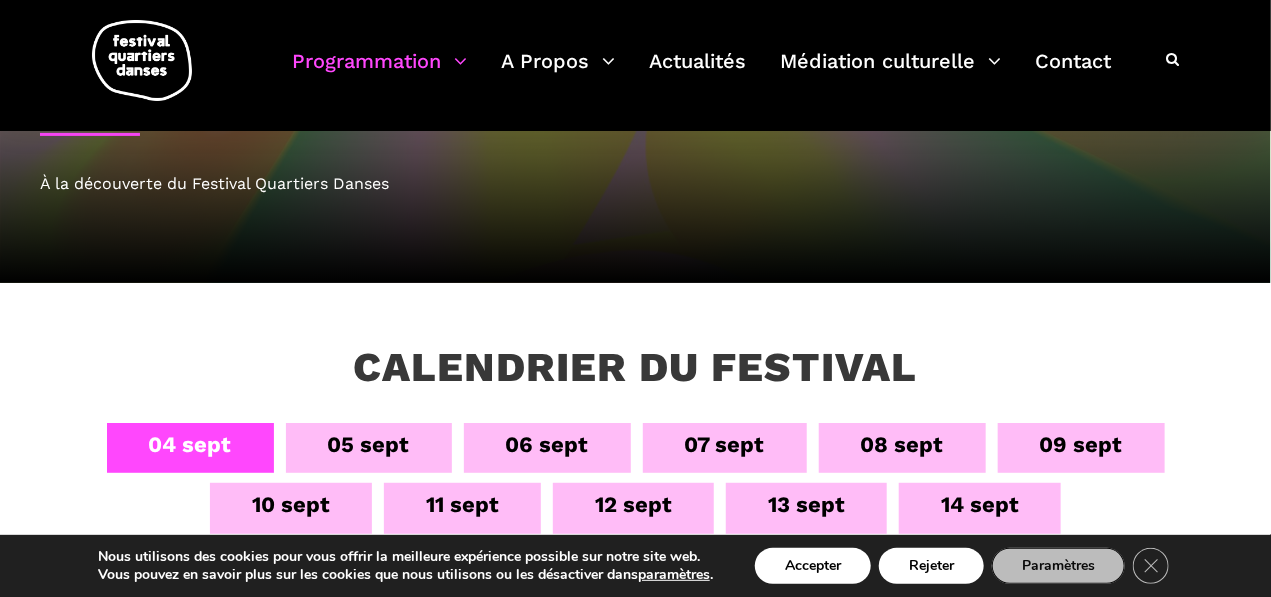 click on "05 sept" at bounding box center (369, 444) 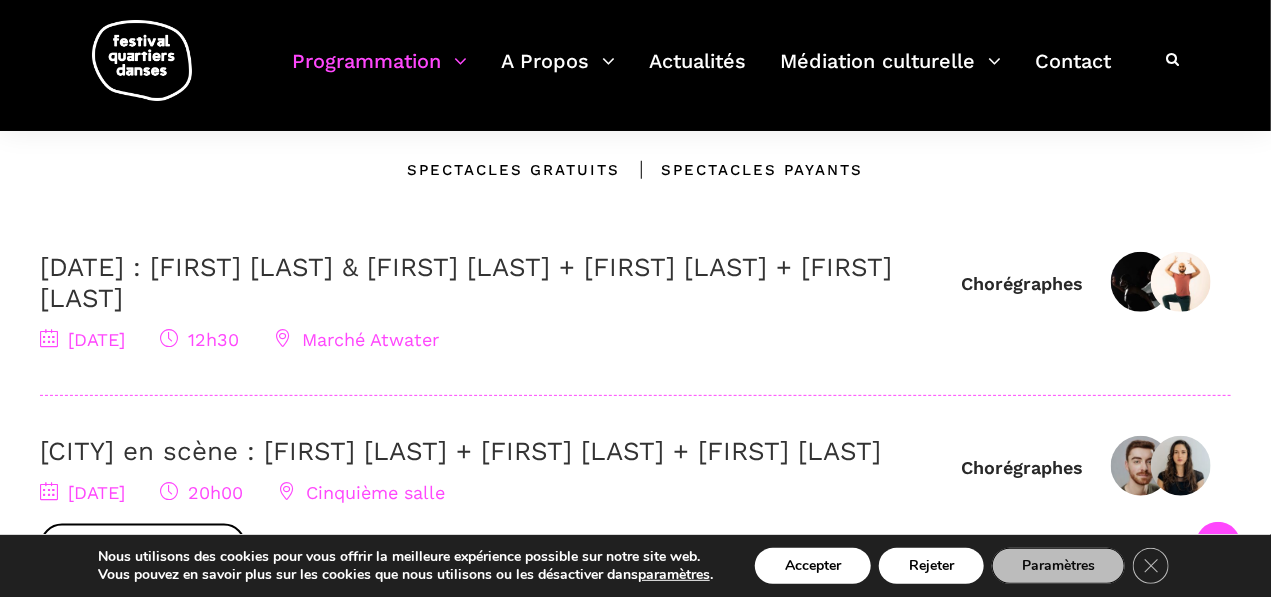 scroll, scrollTop: 609, scrollLeft: 0, axis: vertical 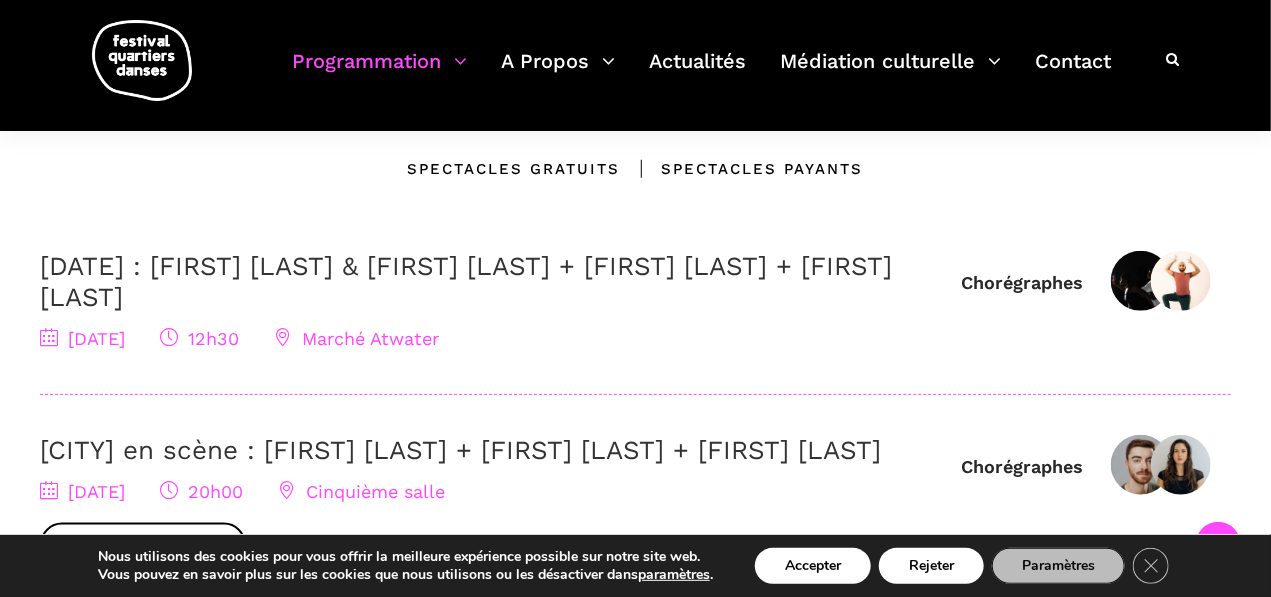 click on "[LOCATION]" at bounding box center (356, 338) 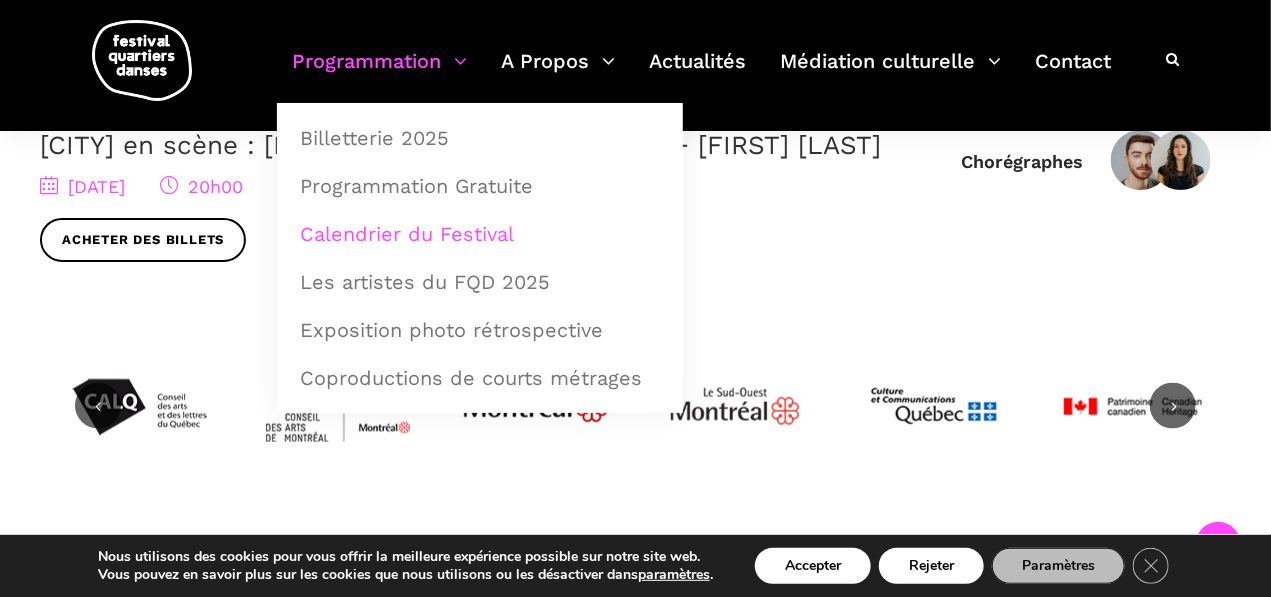 scroll, scrollTop: 915, scrollLeft: 0, axis: vertical 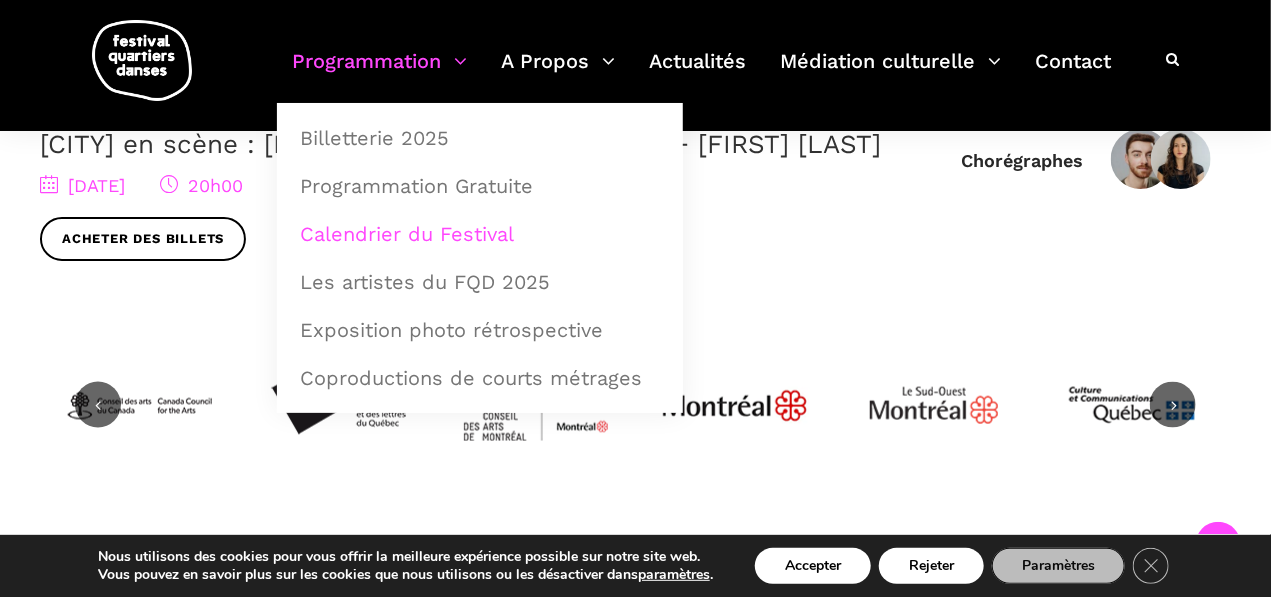 click on "Calendrier du Festival" at bounding box center [480, 234] 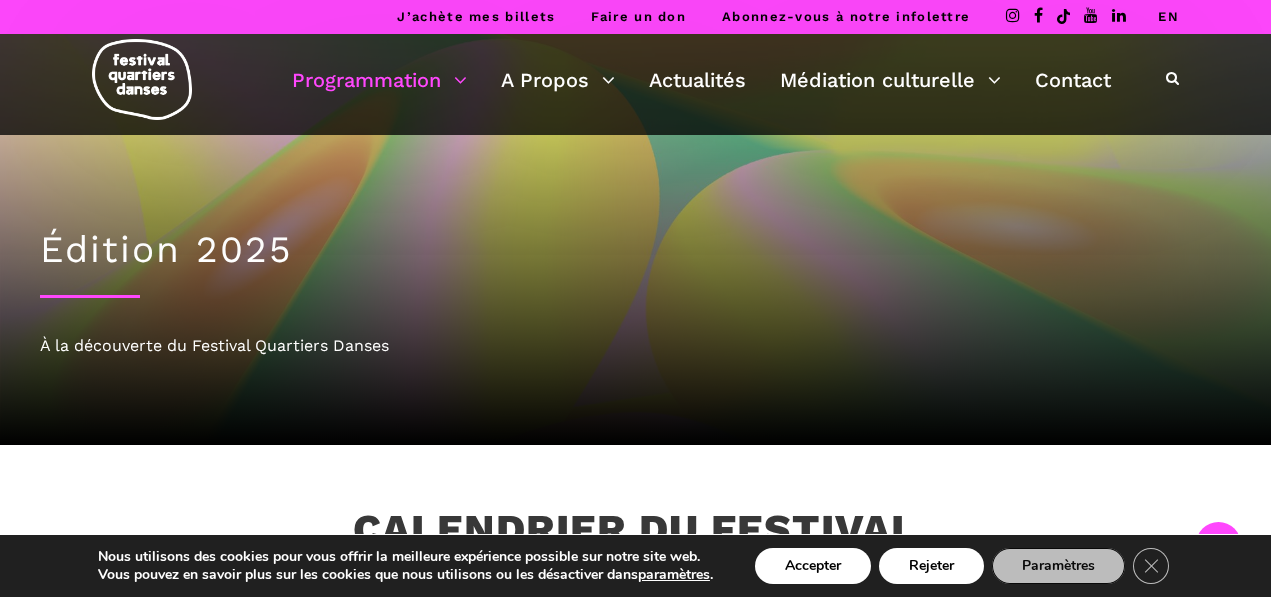 scroll, scrollTop: 745, scrollLeft: 0, axis: vertical 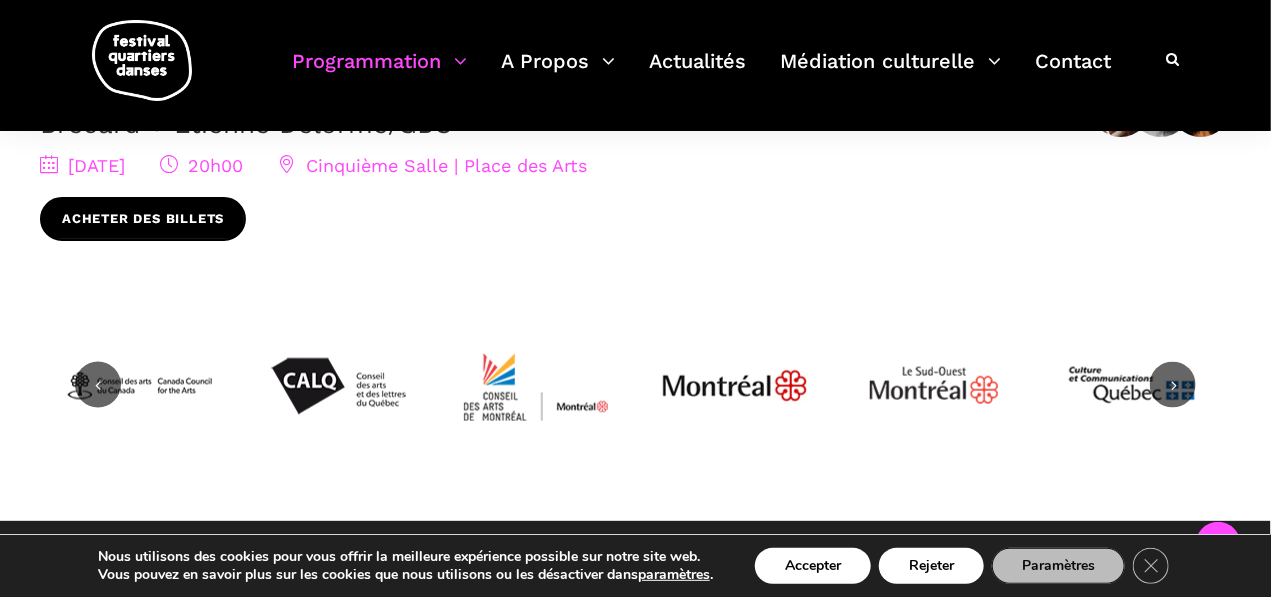 click on "Acheter des billets" at bounding box center [143, 219] 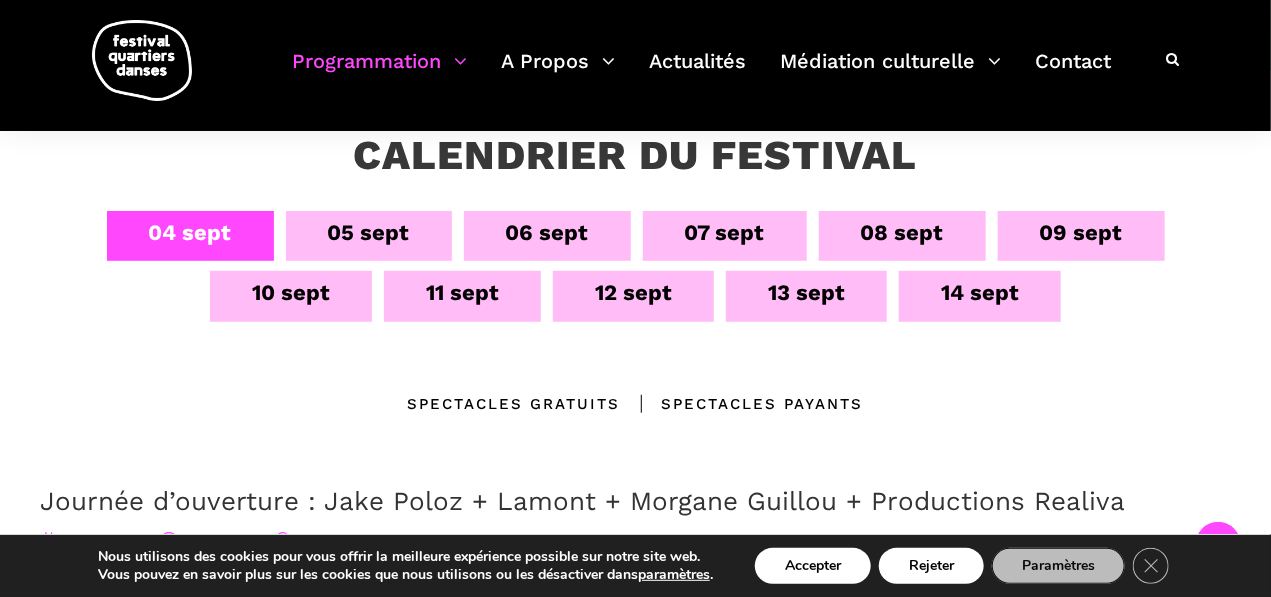 scroll, scrollTop: 377, scrollLeft: 0, axis: vertical 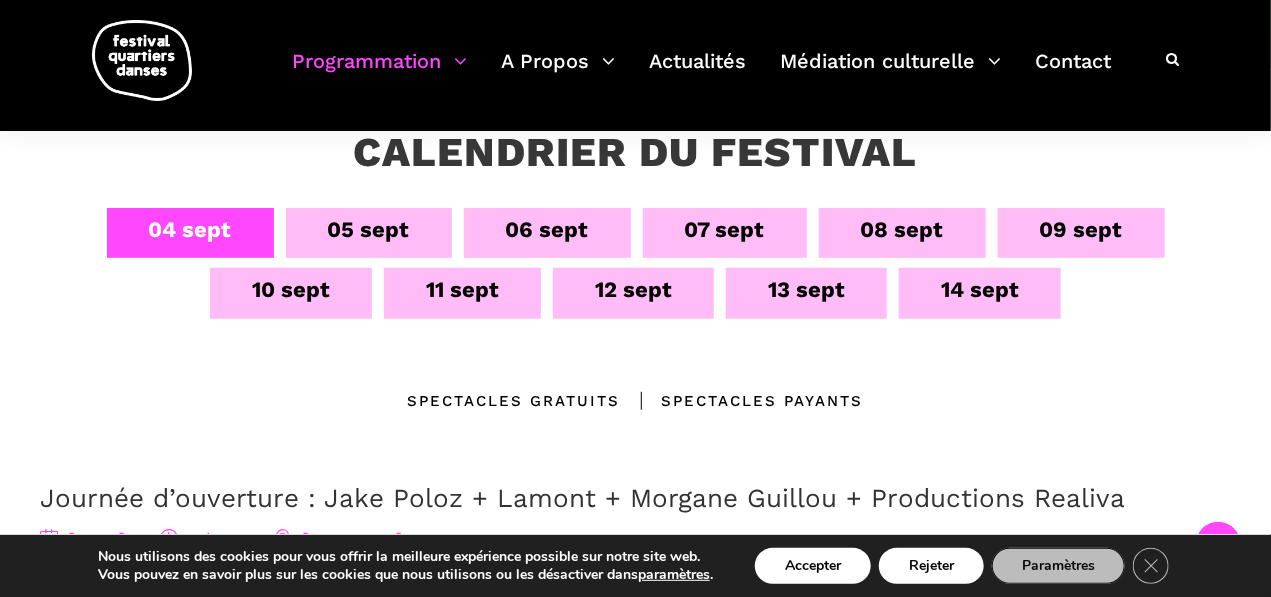 click on "05 sept" at bounding box center (369, 233) 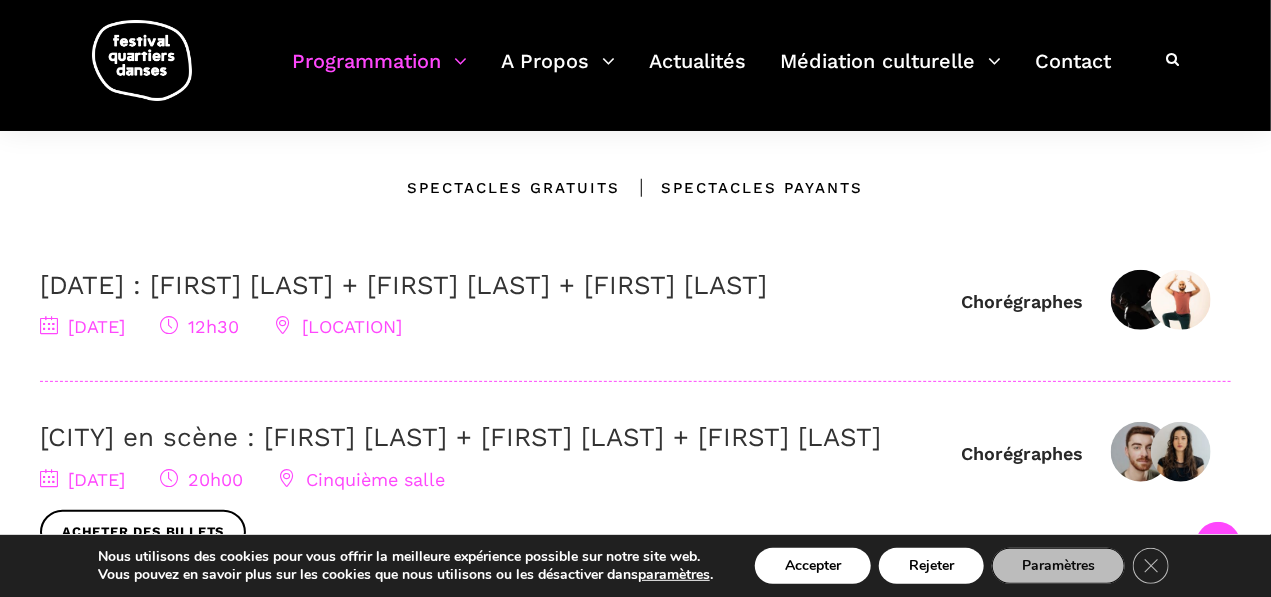 scroll, scrollTop: 602, scrollLeft: 0, axis: vertical 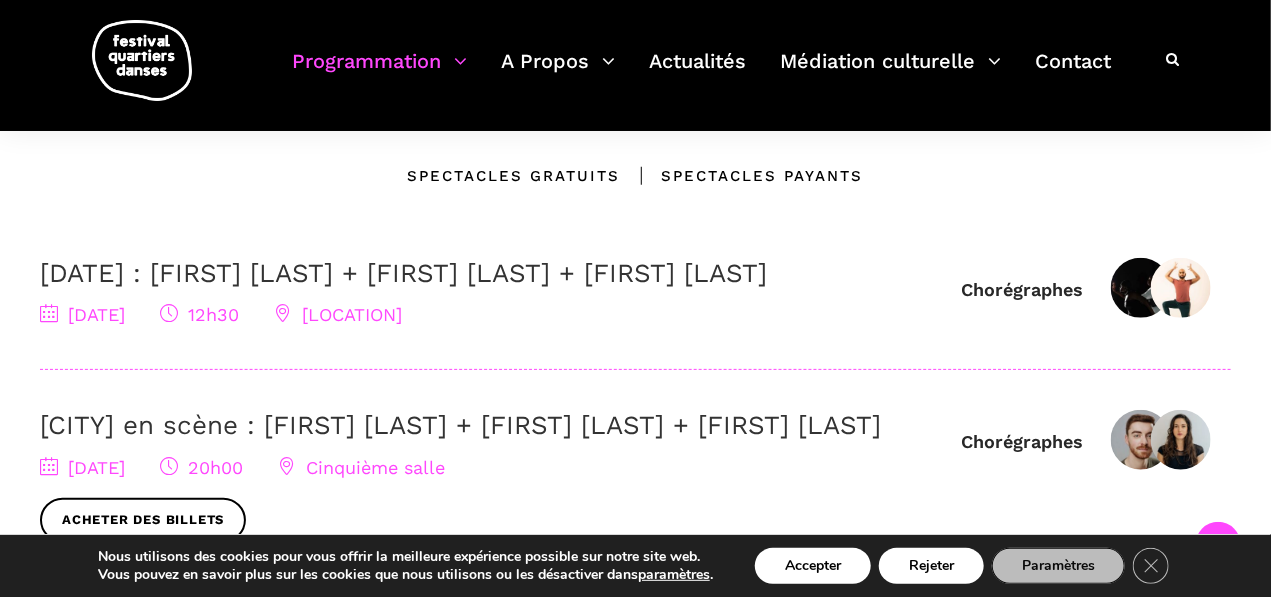 click on "[LOCATION]" at bounding box center [338, 314] 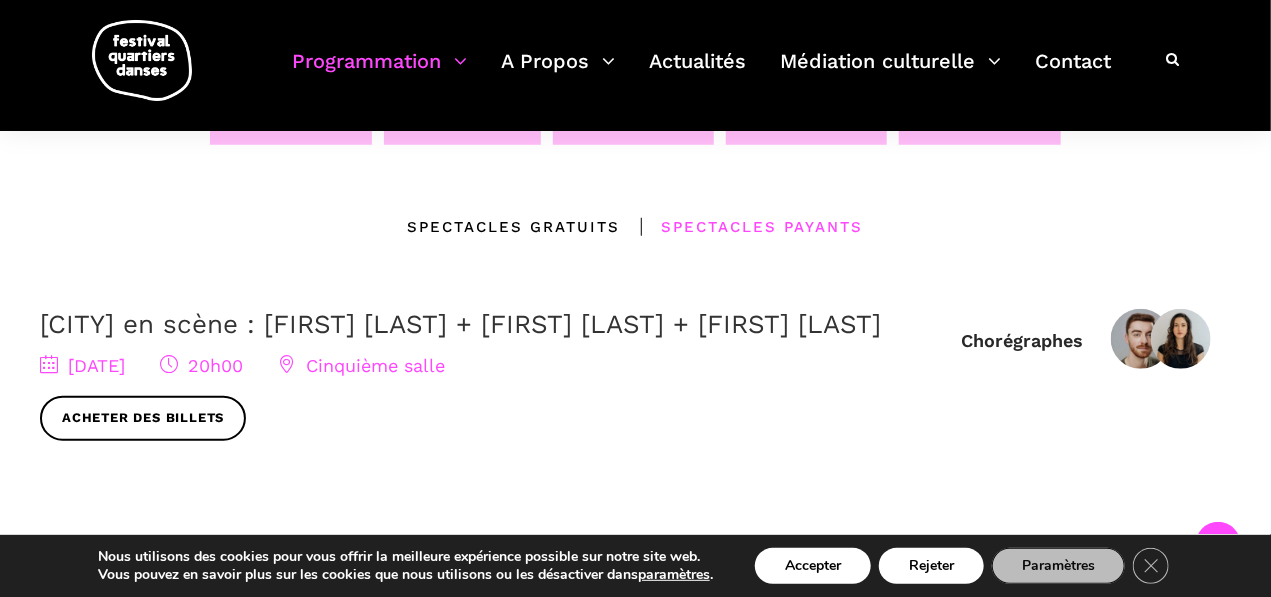scroll, scrollTop: 551, scrollLeft: 0, axis: vertical 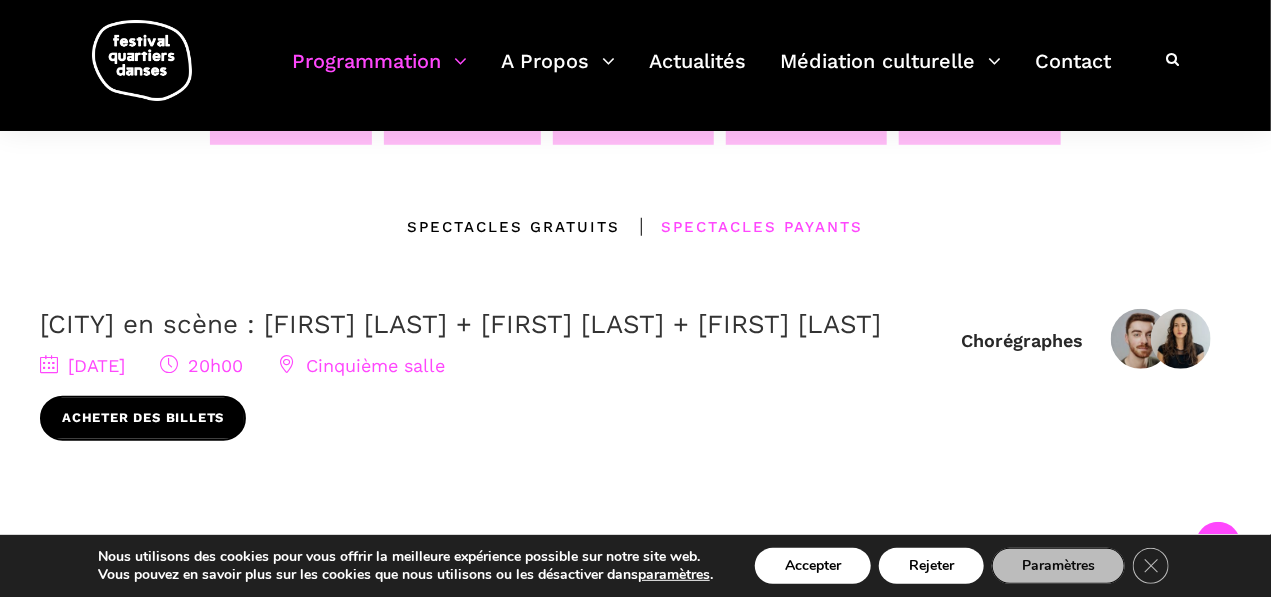 click on "Acheter des billets" at bounding box center (143, 418) 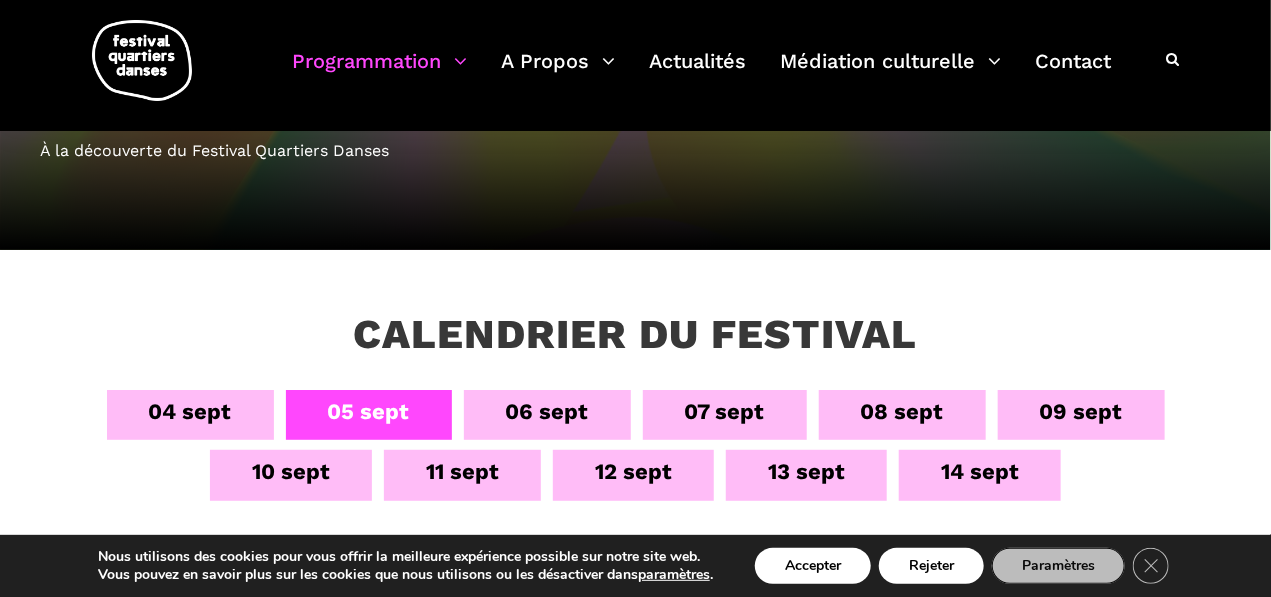 scroll, scrollTop: 195, scrollLeft: 0, axis: vertical 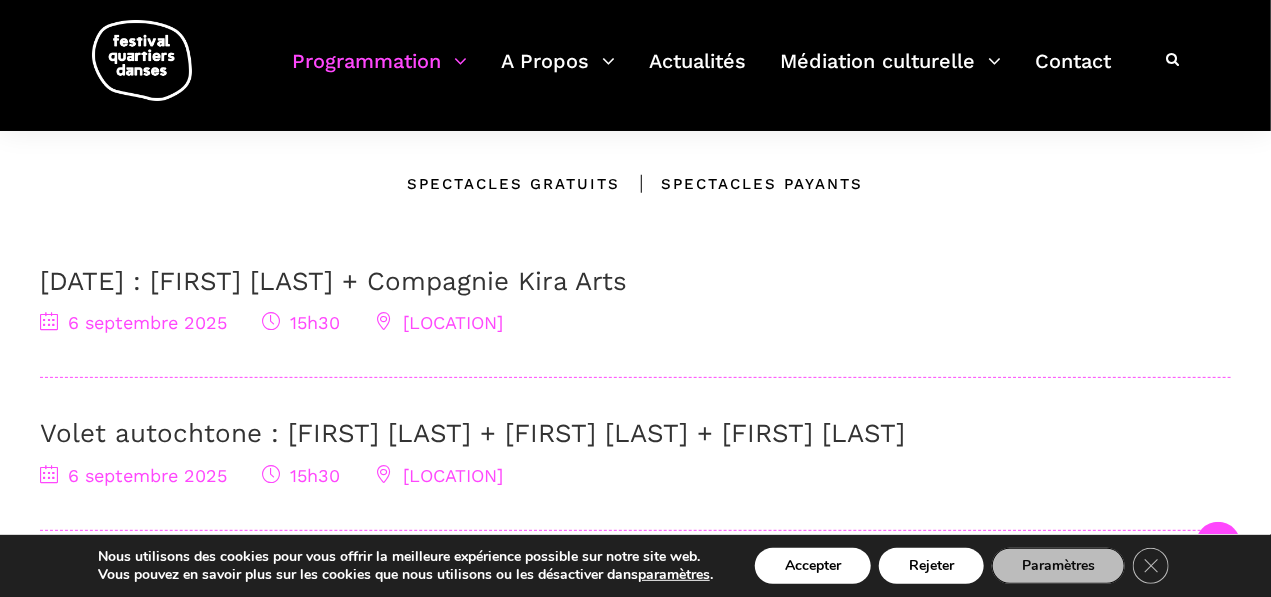 click on "Spectacles Payants" at bounding box center [742, 184] 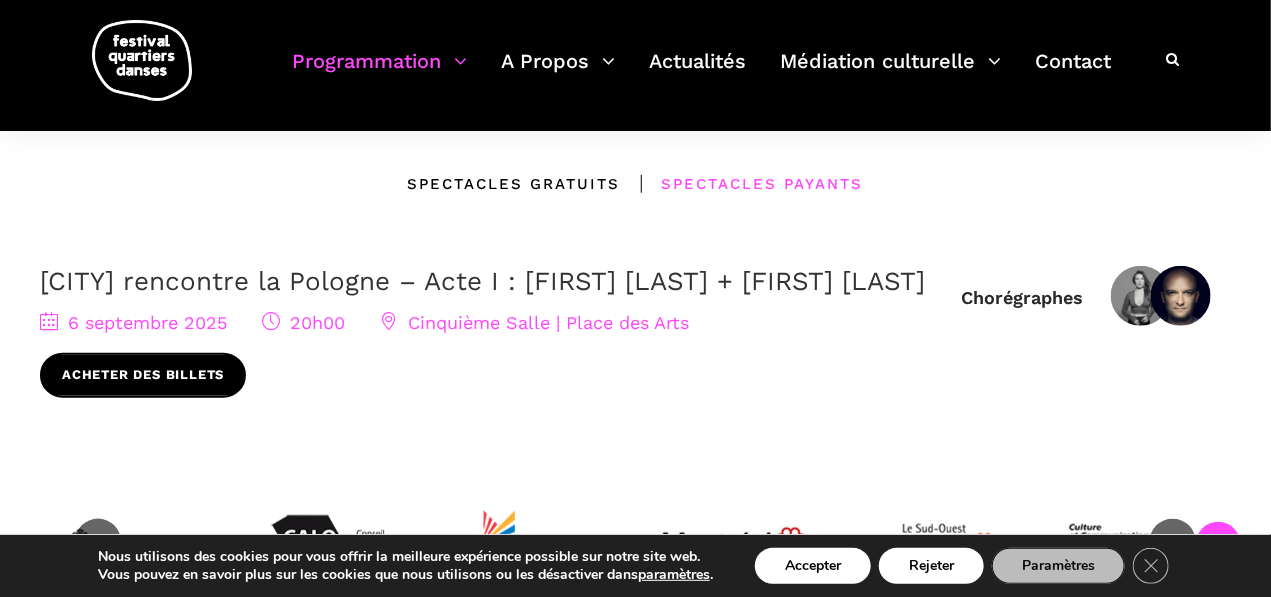 click on "Acheter des billets" at bounding box center (143, 375) 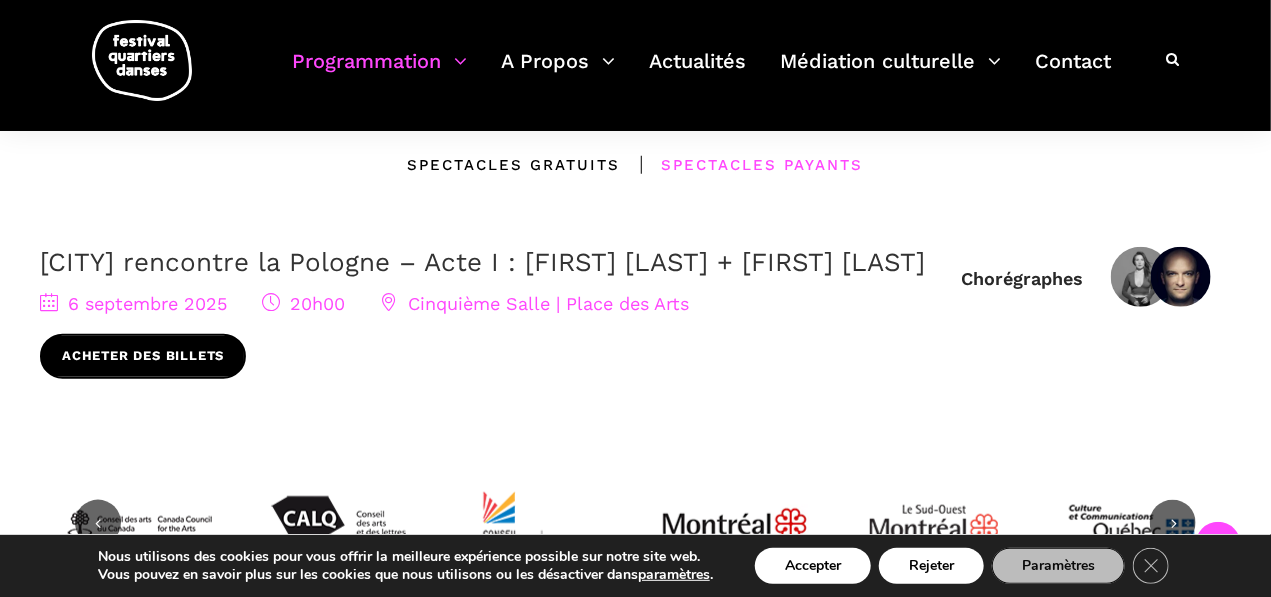 scroll, scrollTop: 618, scrollLeft: 0, axis: vertical 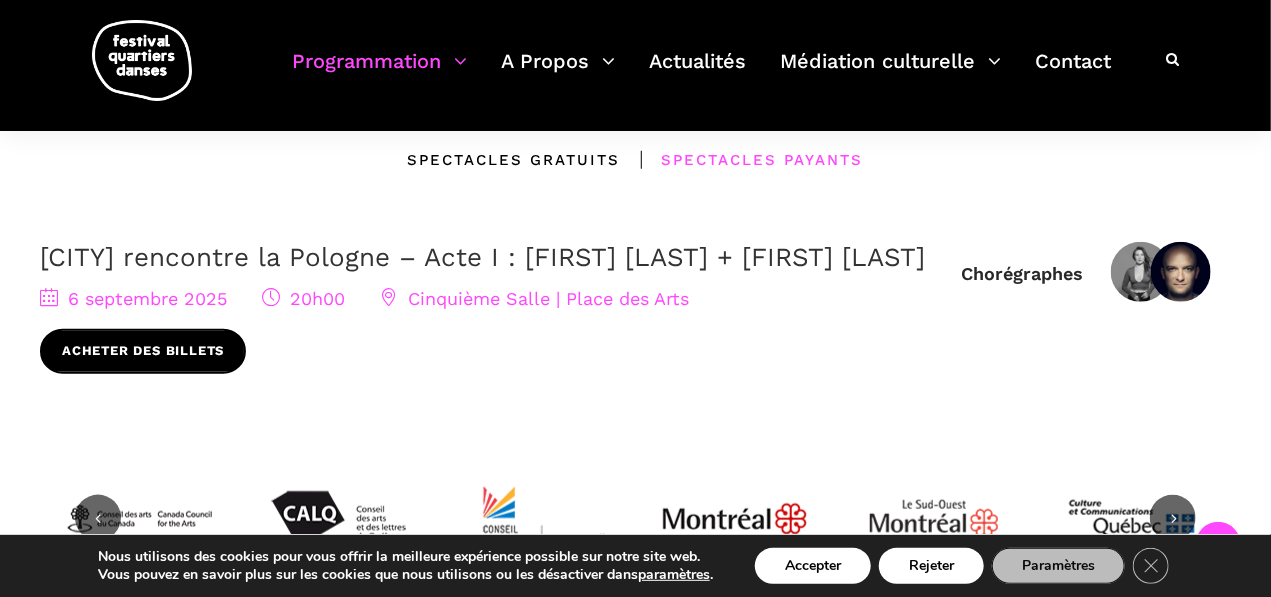 click on "Acheter des billets" at bounding box center (143, 351) 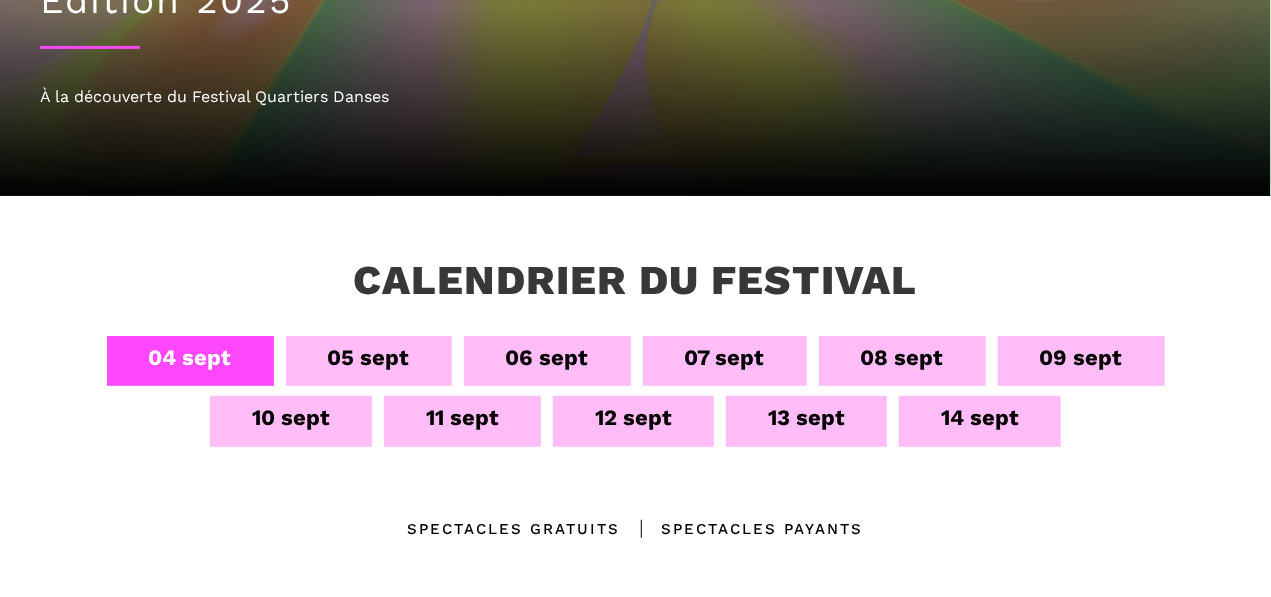 scroll, scrollTop: 249, scrollLeft: 0, axis: vertical 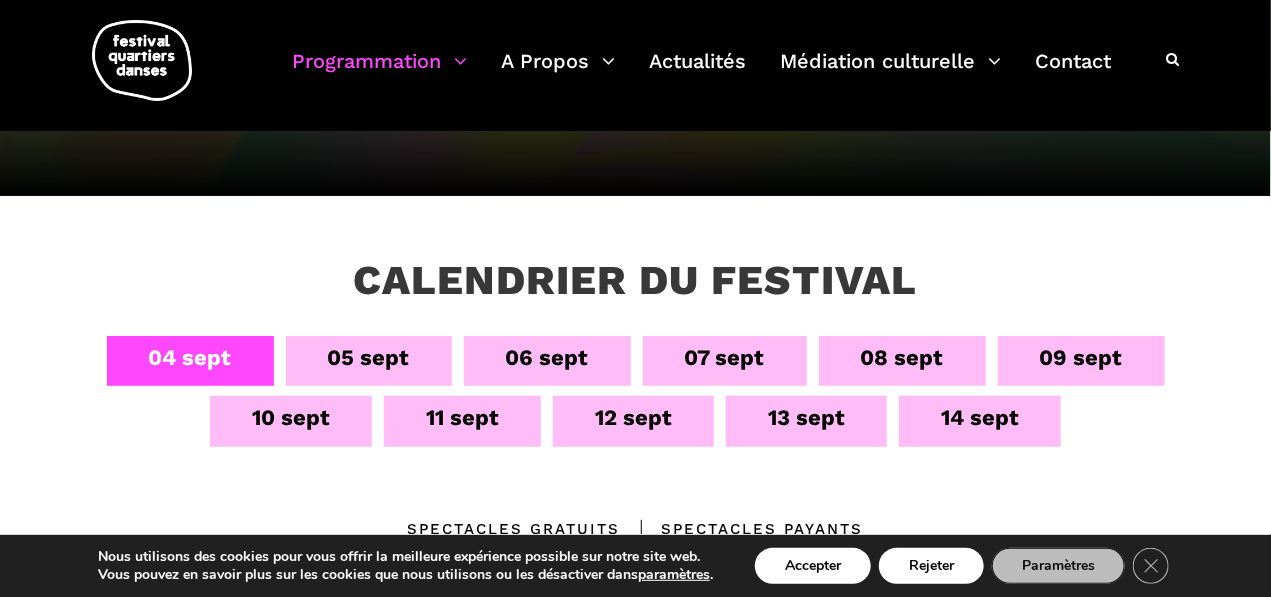 click on "05 sept" at bounding box center [369, 357] 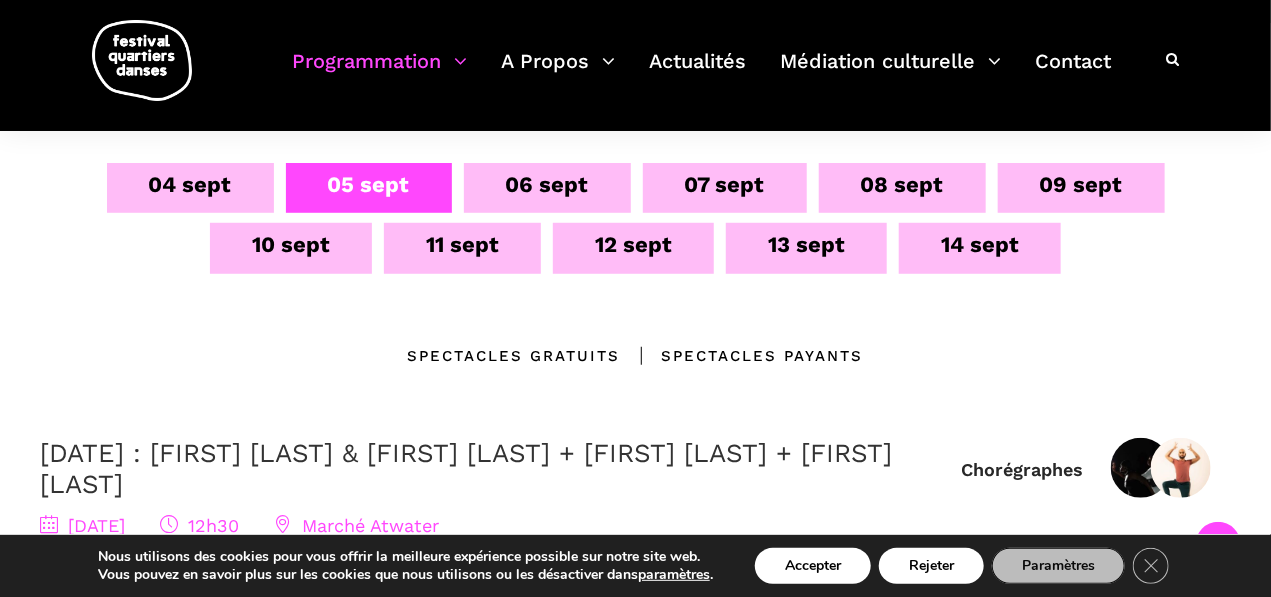 scroll, scrollTop: 425, scrollLeft: 0, axis: vertical 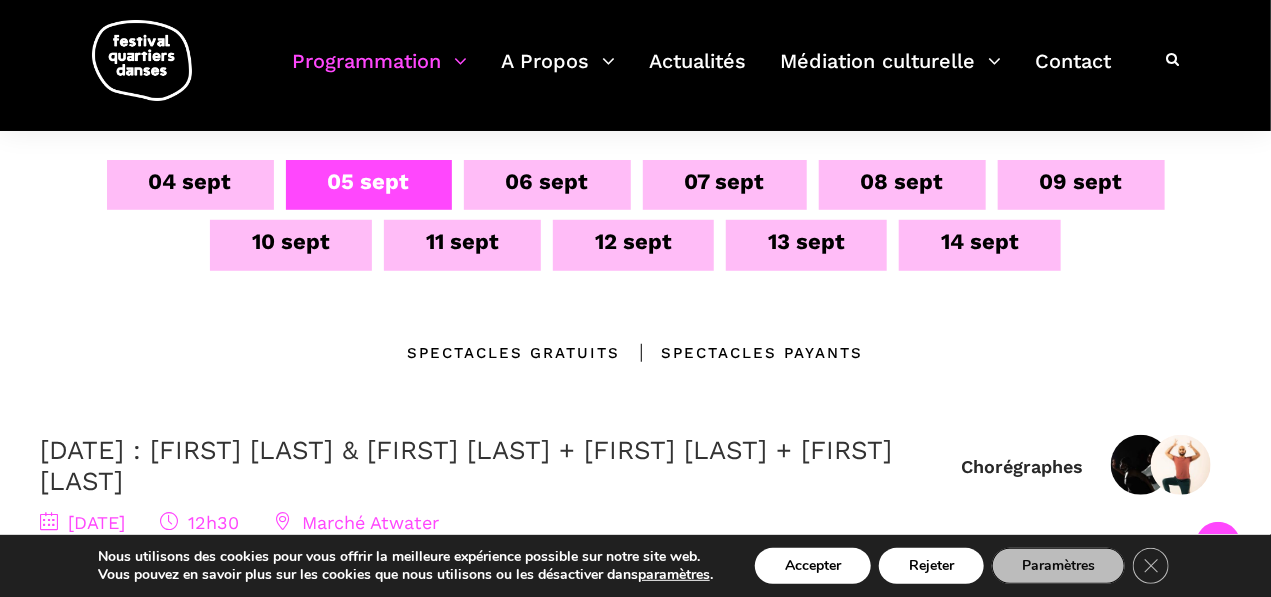 click on "Spectacles Payants" at bounding box center (742, 353) 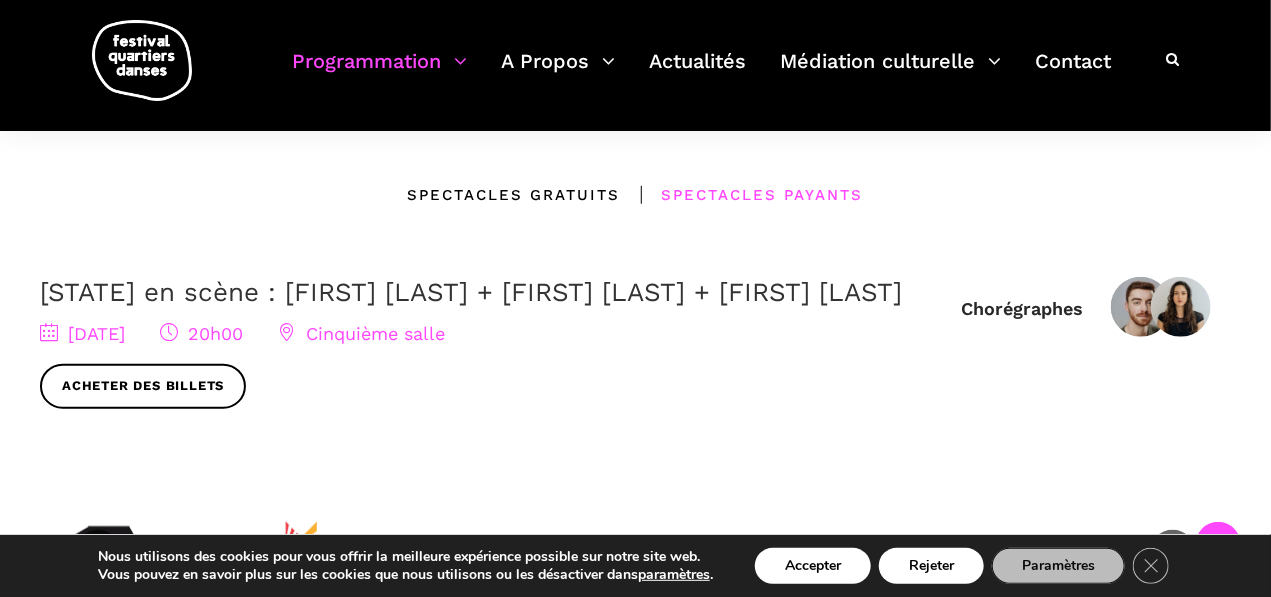 scroll, scrollTop: 584, scrollLeft: 0, axis: vertical 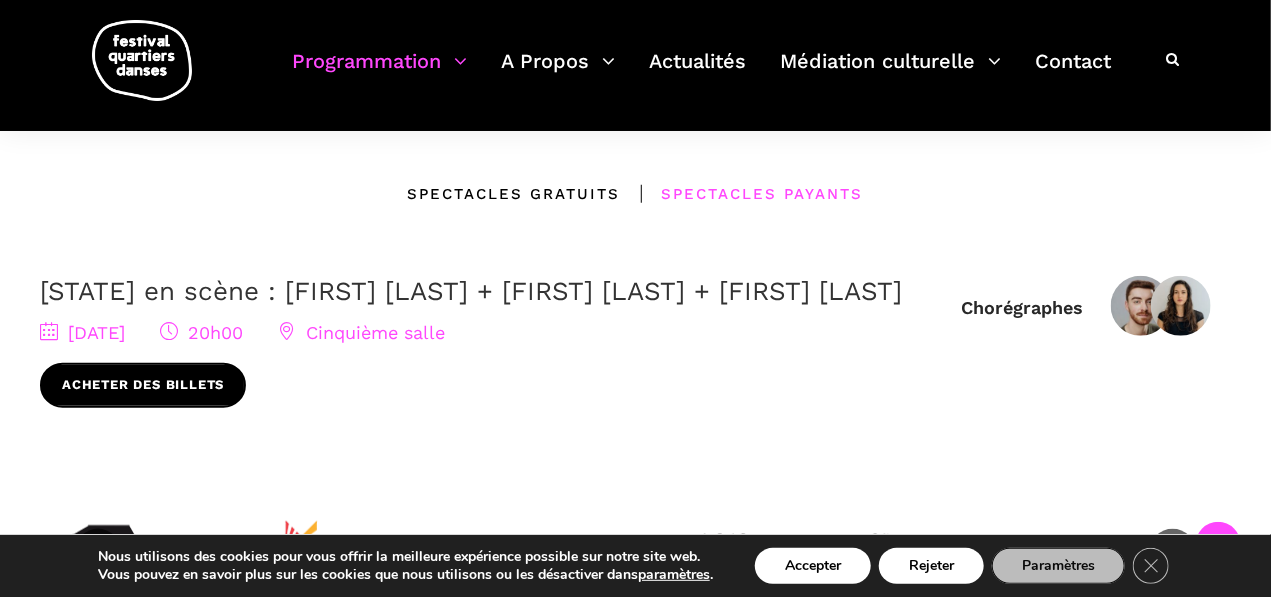 click on "Acheter des billets" at bounding box center [143, 385] 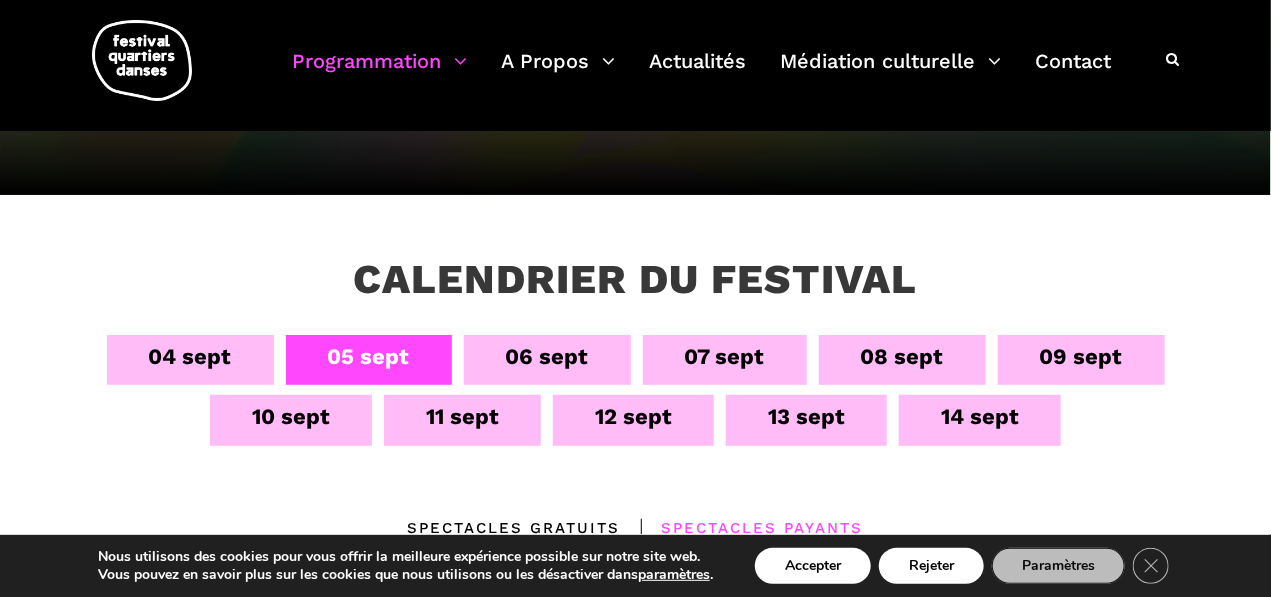 scroll, scrollTop: 249, scrollLeft: 0, axis: vertical 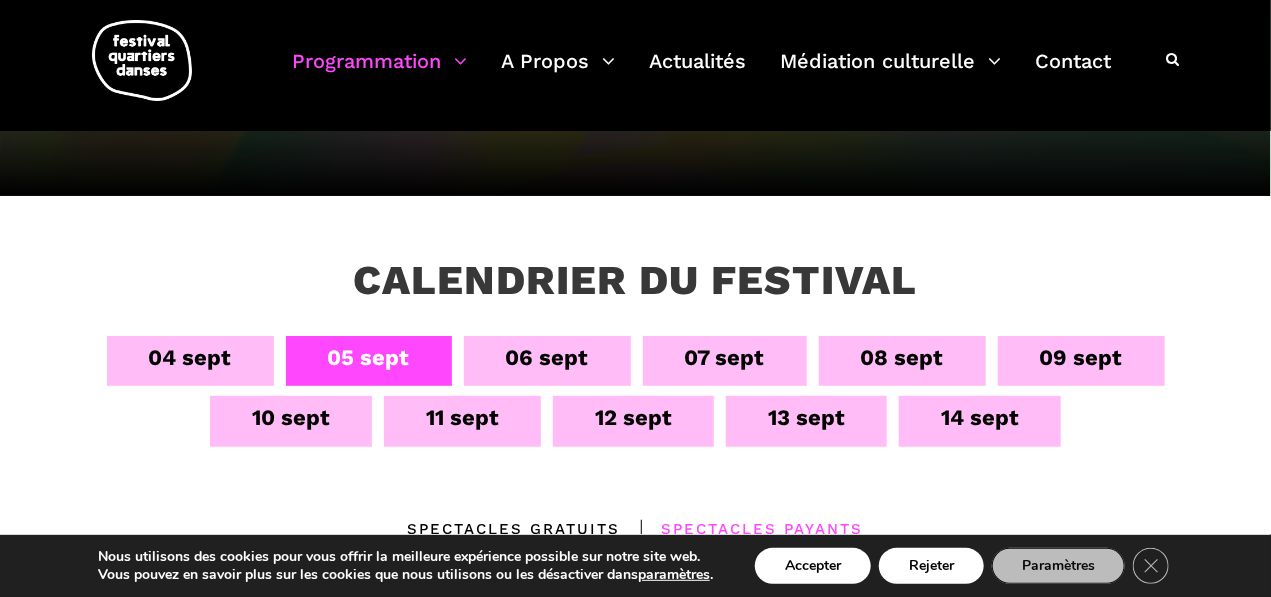 click on "06 sept" at bounding box center (547, 357) 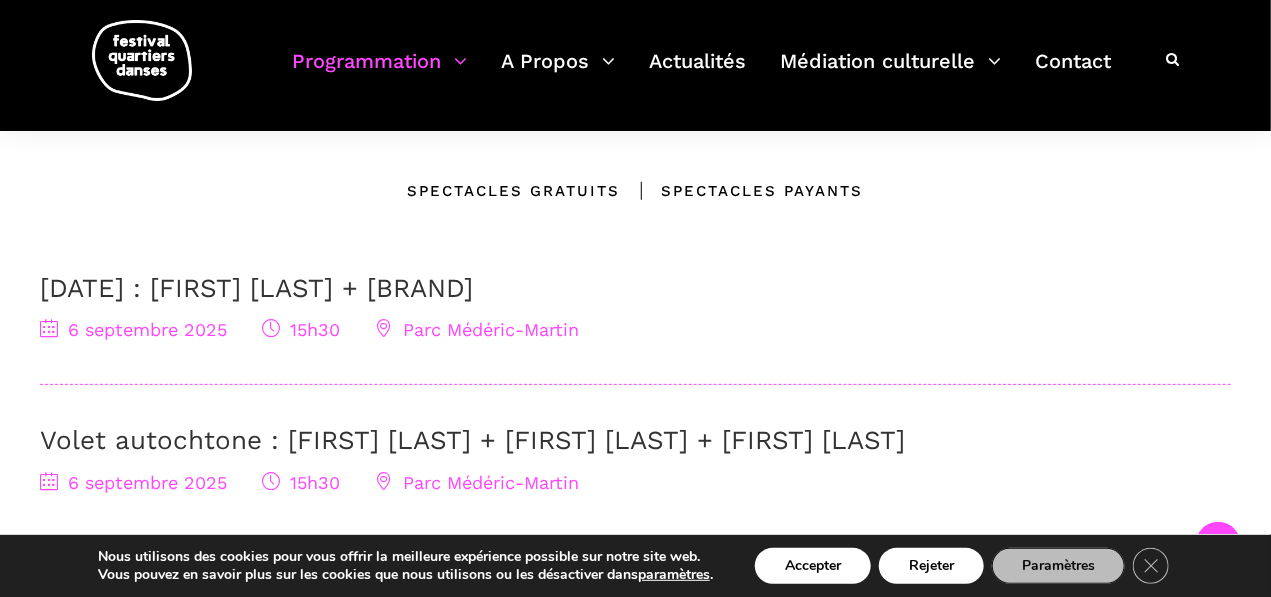 scroll, scrollTop: 590, scrollLeft: 0, axis: vertical 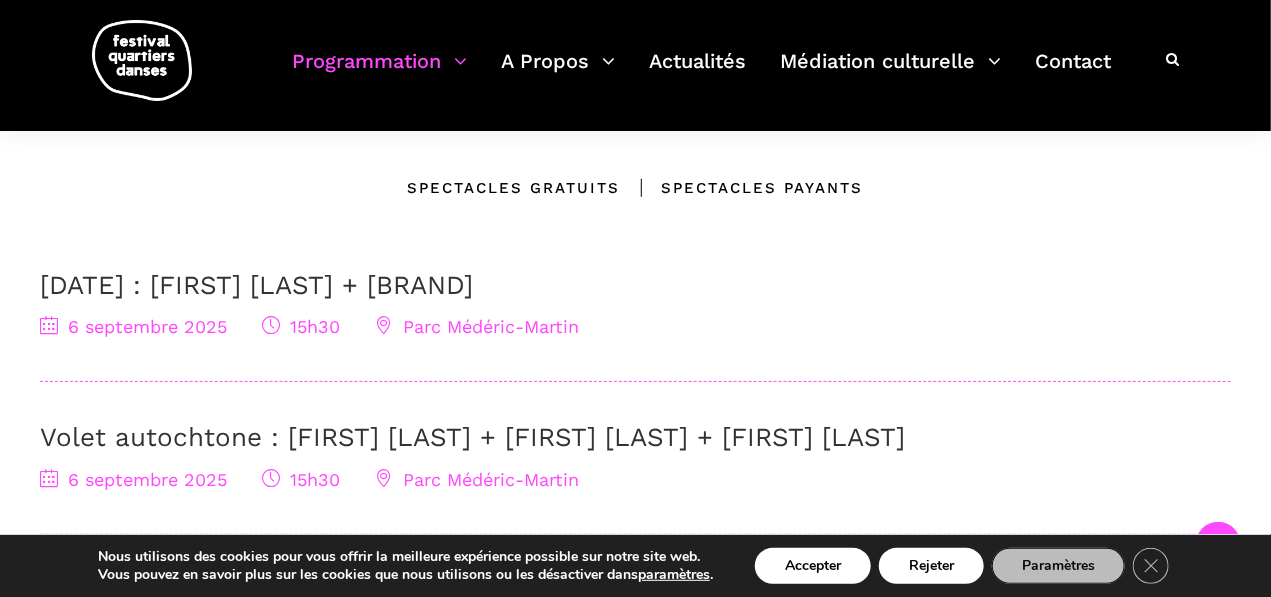 click on "Spectacles Payants" at bounding box center [742, 188] 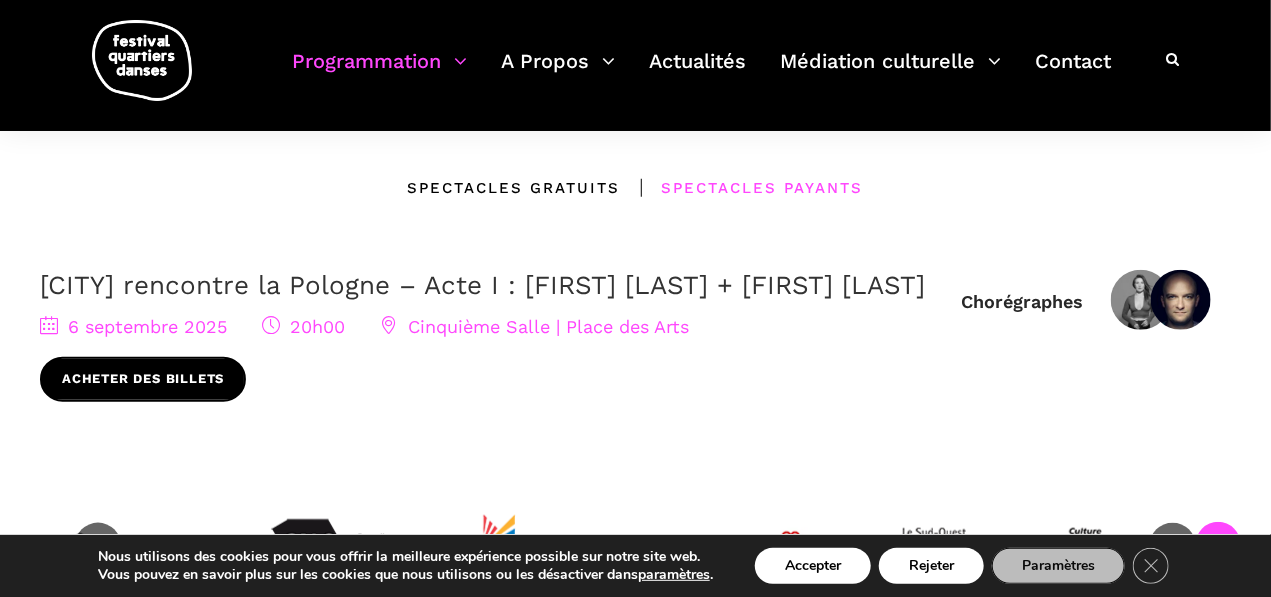 click on "Acheter des billets" at bounding box center [143, 379] 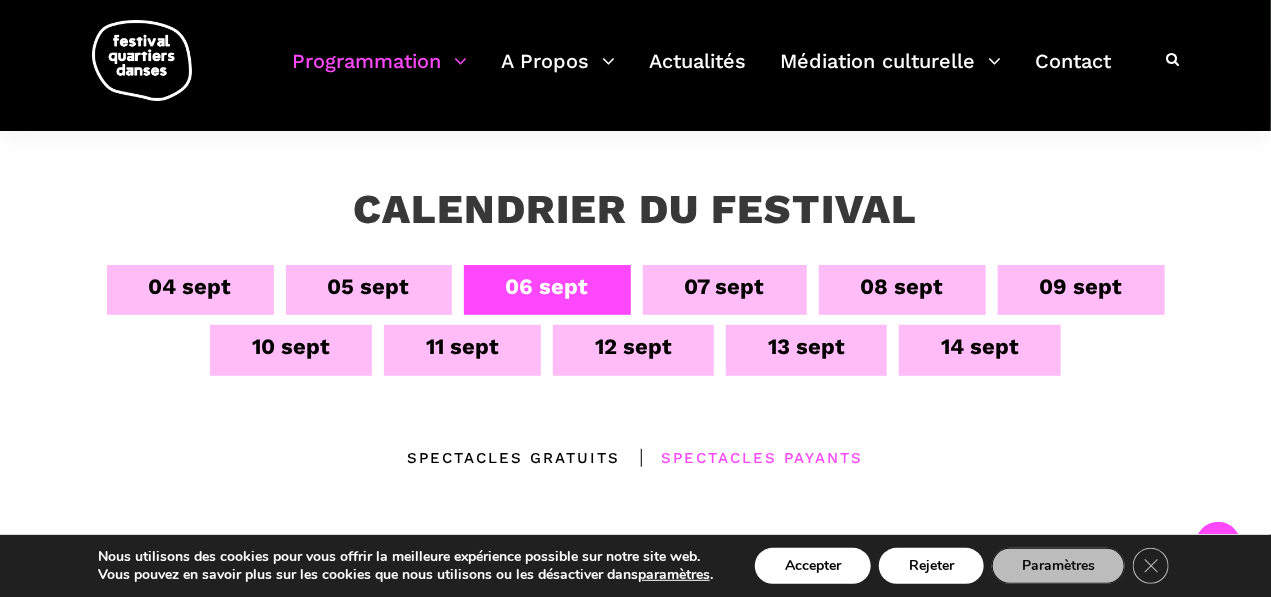 scroll, scrollTop: 303, scrollLeft: 0, axis: vertical 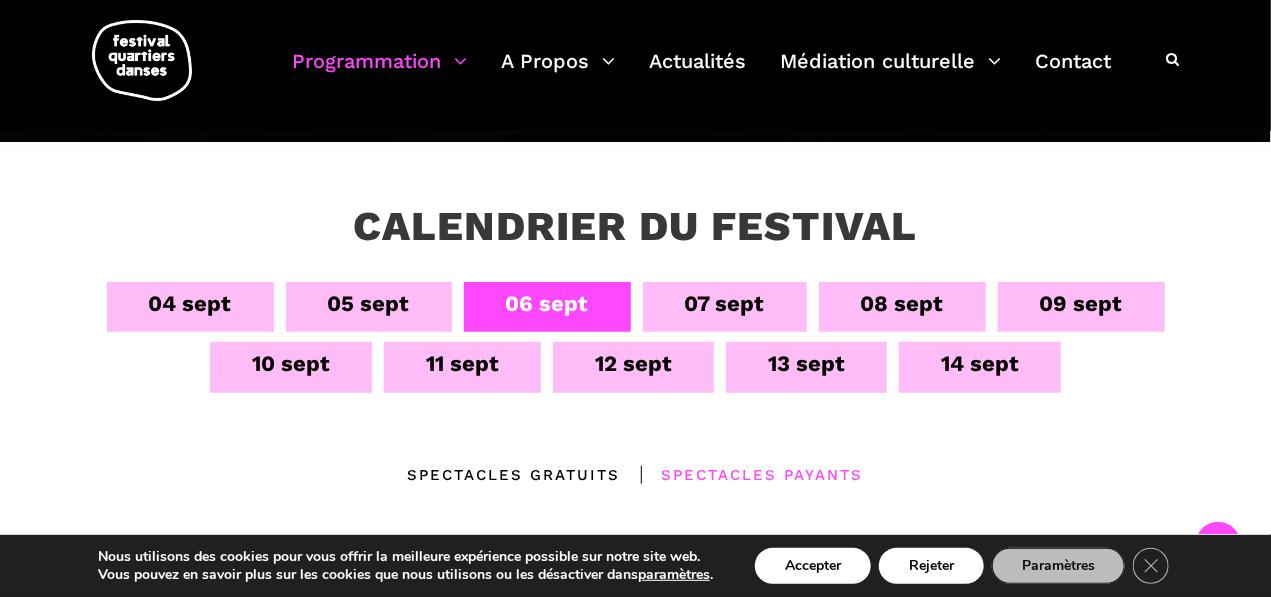 click on "07 sept" at bounding box center (725, 303) 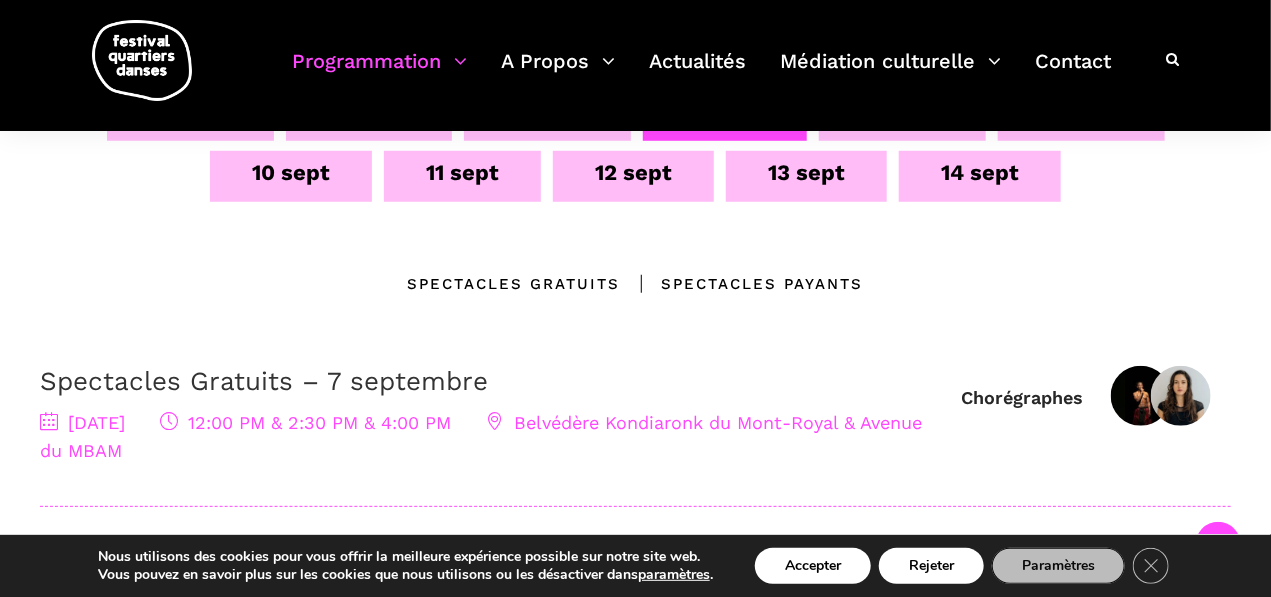 scroll, scrollTop: 499, scrollLeft: 0, axis: vertical 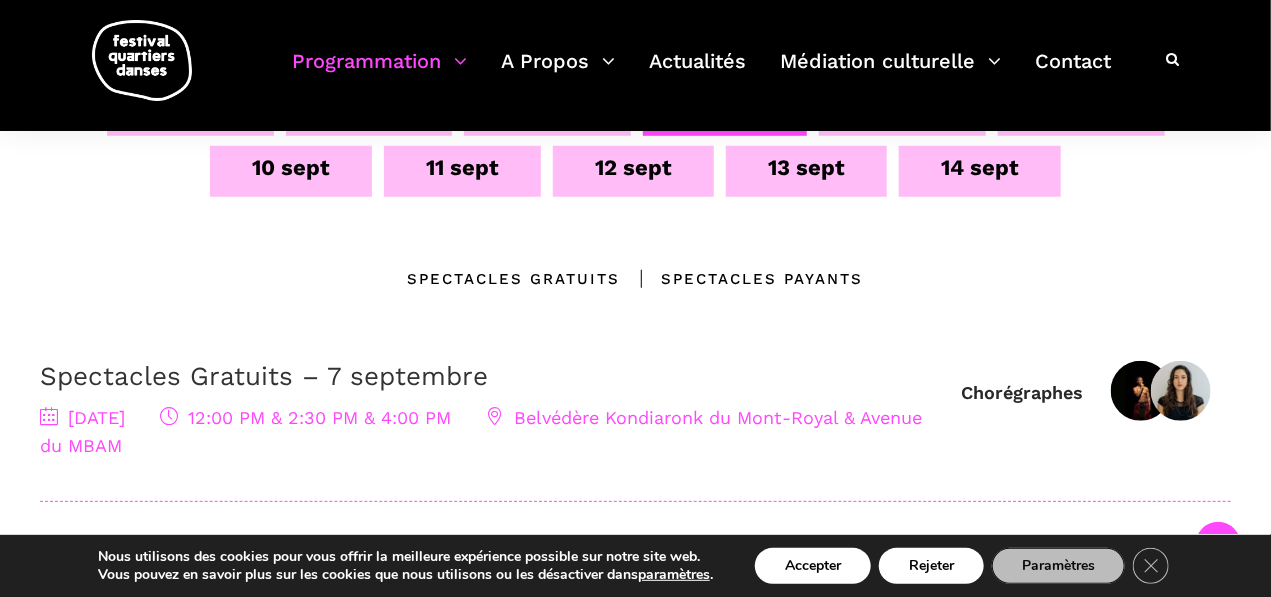 click on "Spectacles Payants" at bounding box center [742, 279] 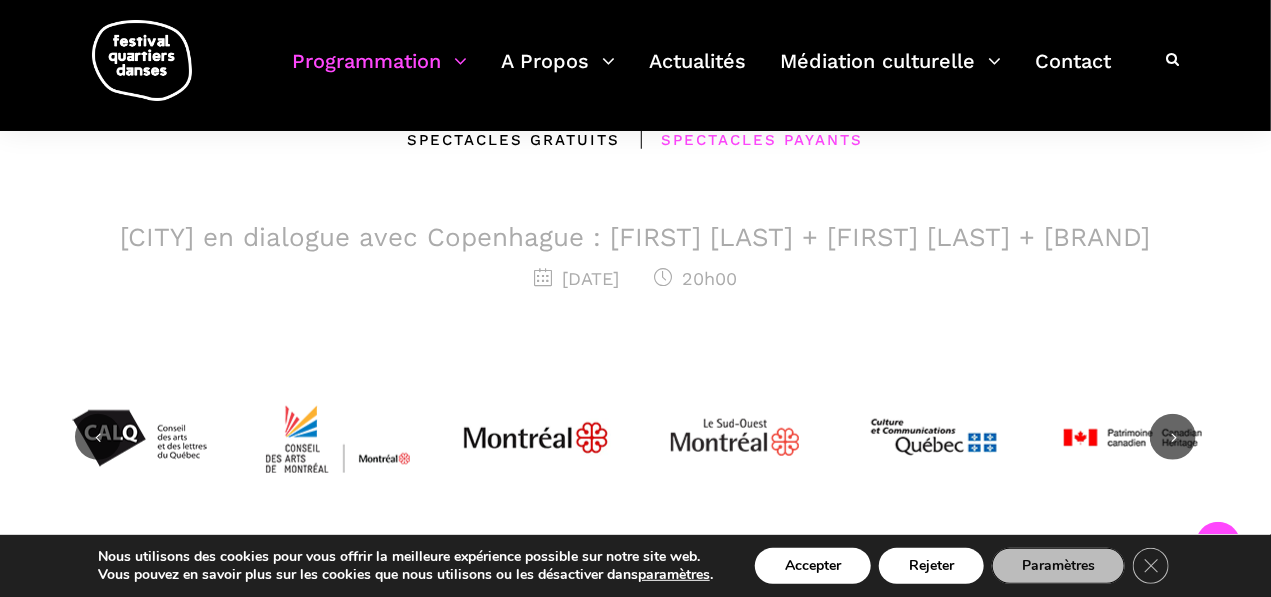 scroll, scrollTop: 641, scrollLeft: 0, axis: vertical 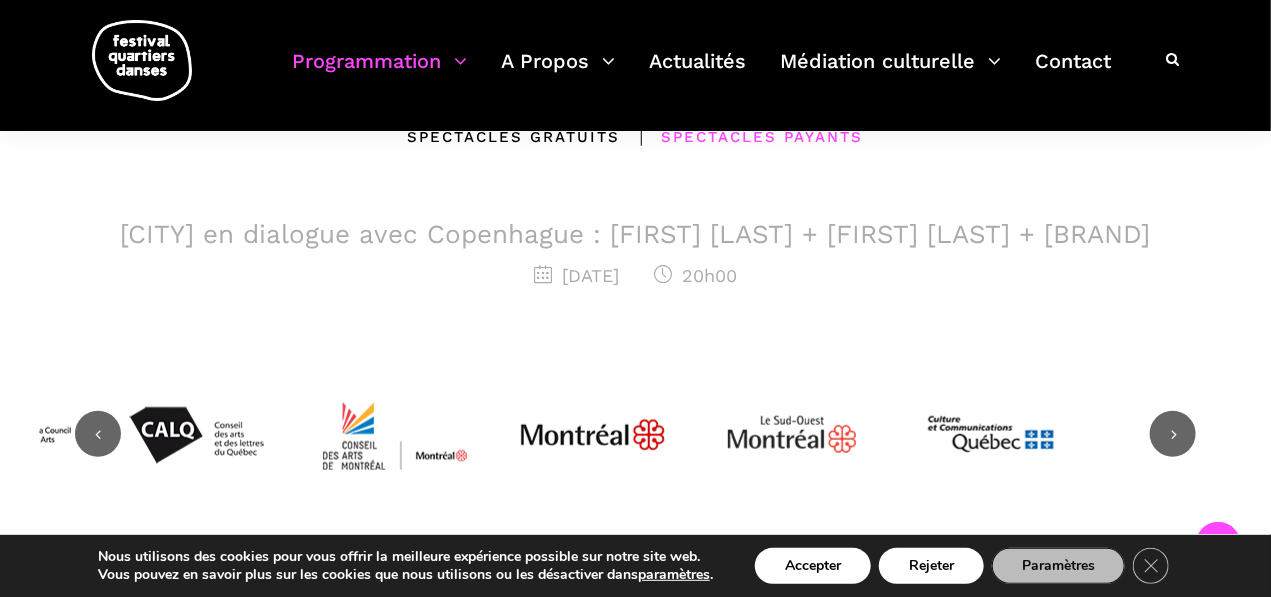 click on "7 septembre 2025 20h00" at bounding box center [635, 276] 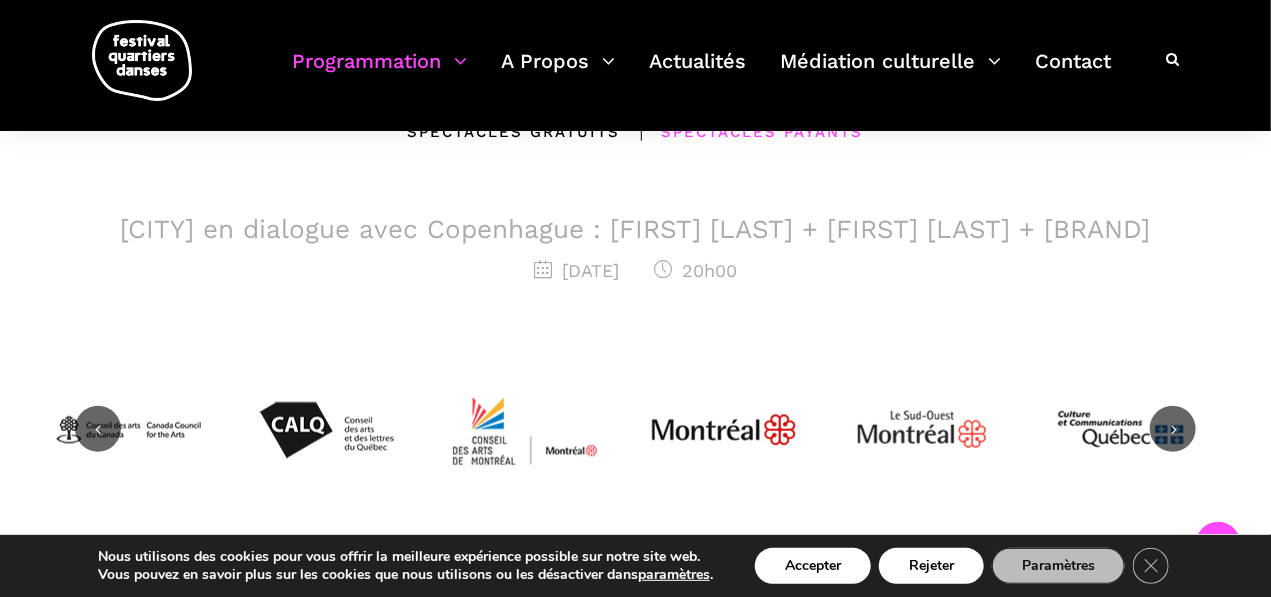 scroll, scrollTop: 648, scrollLeft: 0, axis: vertical 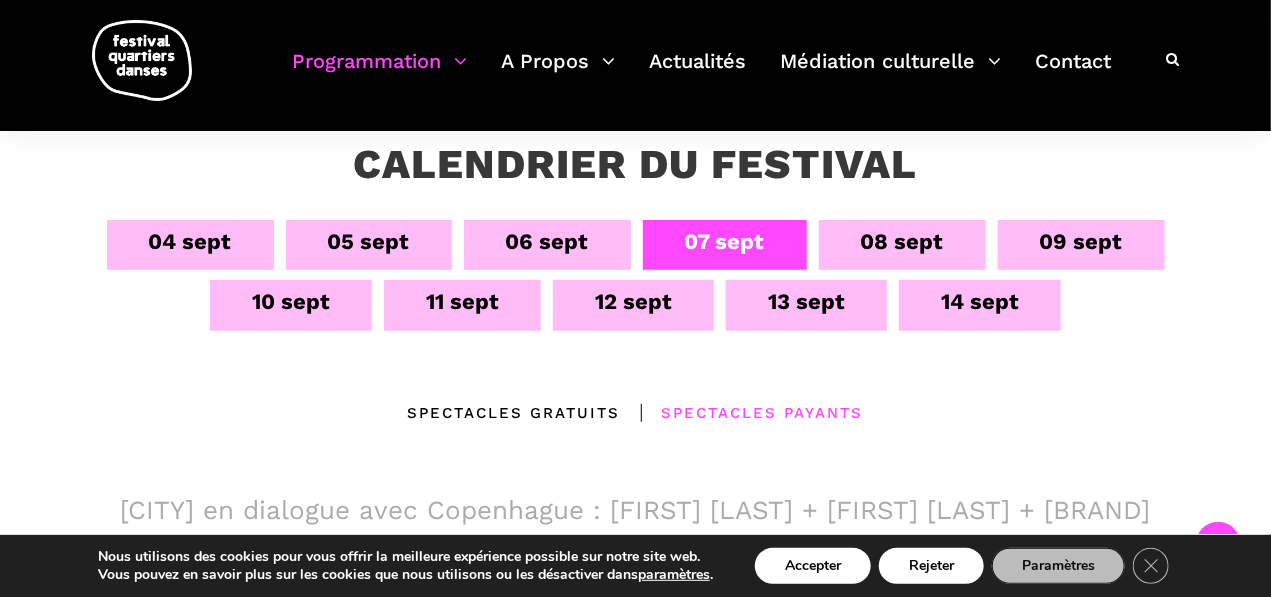 click on "08 sept" at bounding box center (902, 245) 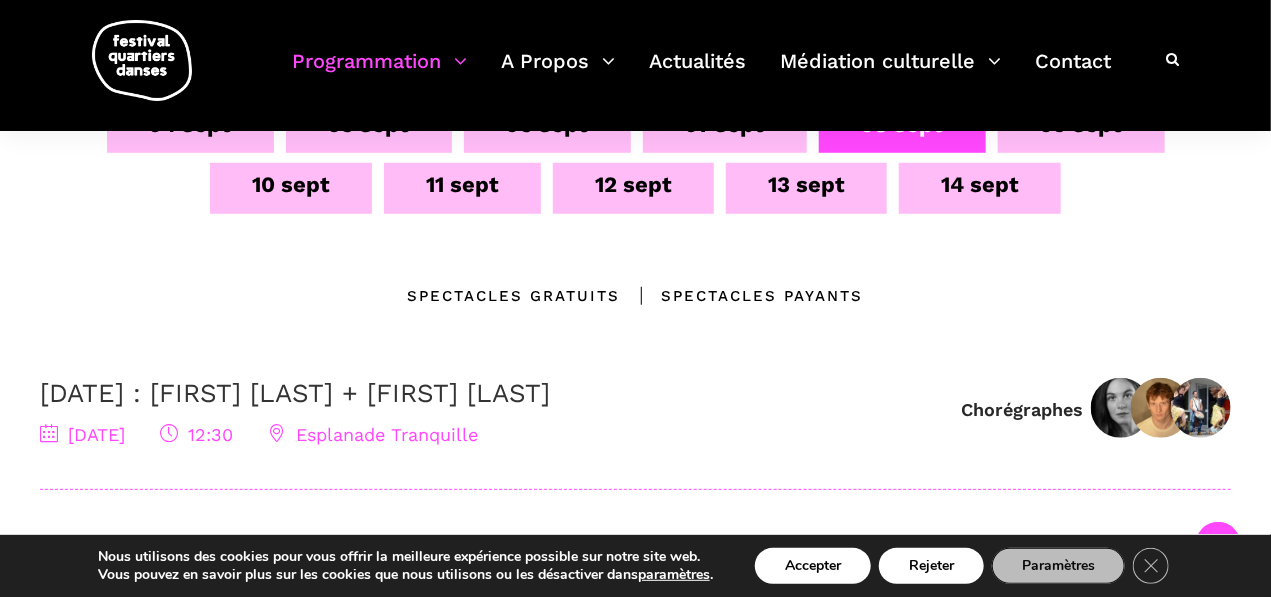 scroll, scrollTop: 487, scrollLeft: 0, axis: vertical 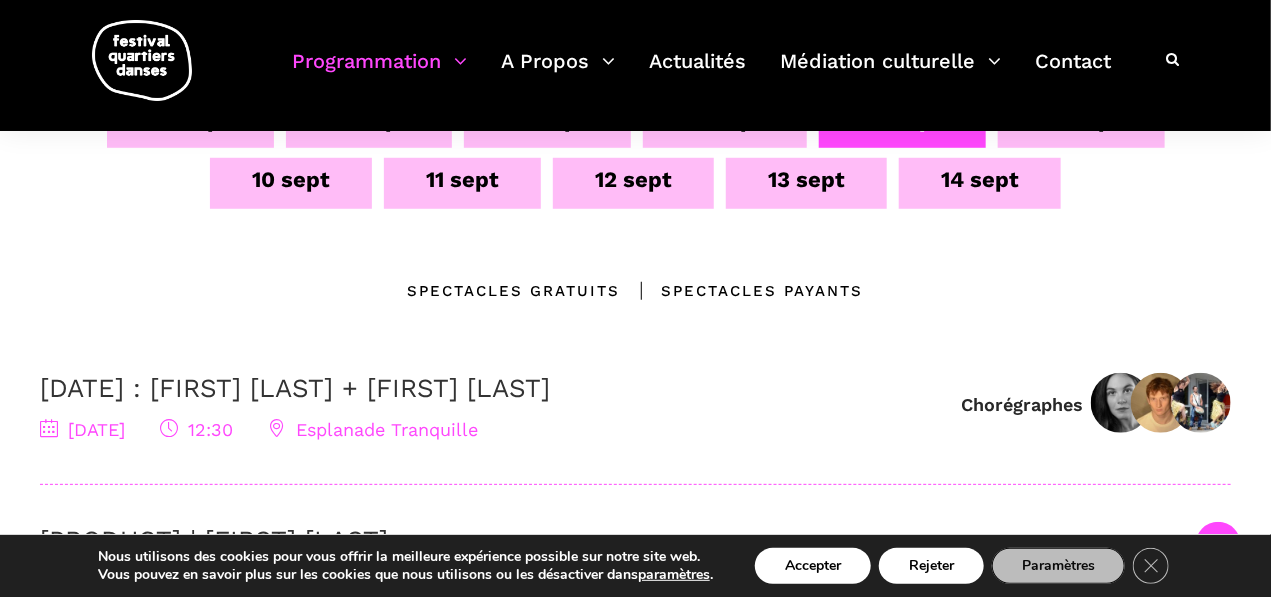 click on "Spectacles Payants" at bounding box center [742, 291] 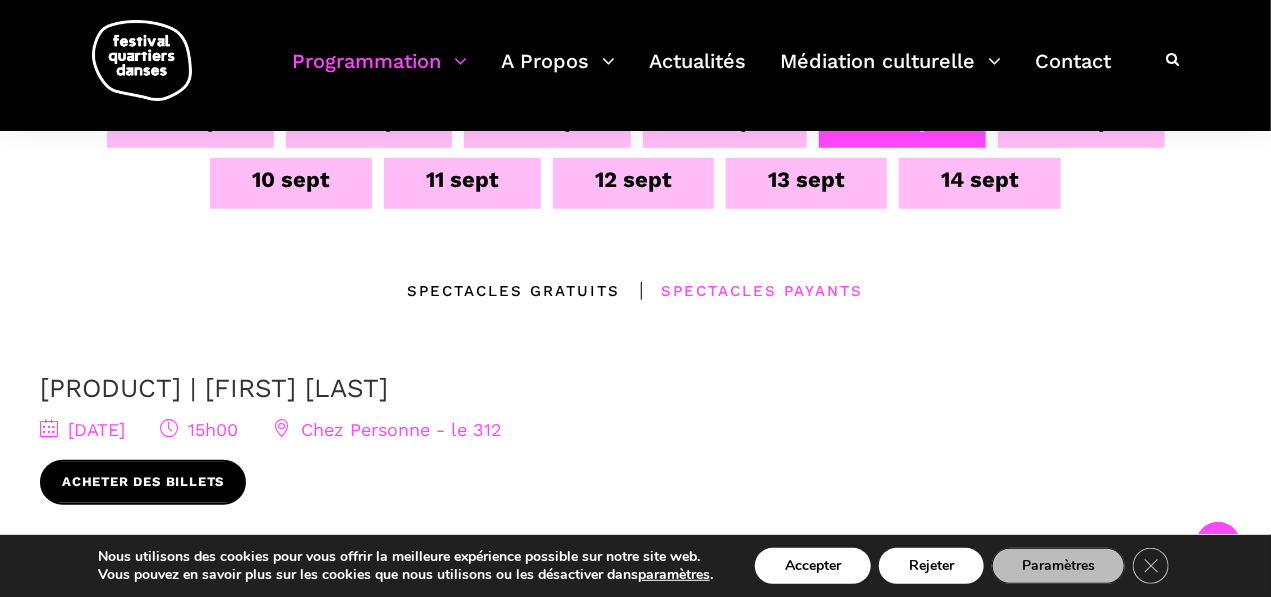 click on "Acheter des billets" at bounding box center [143, 482] 